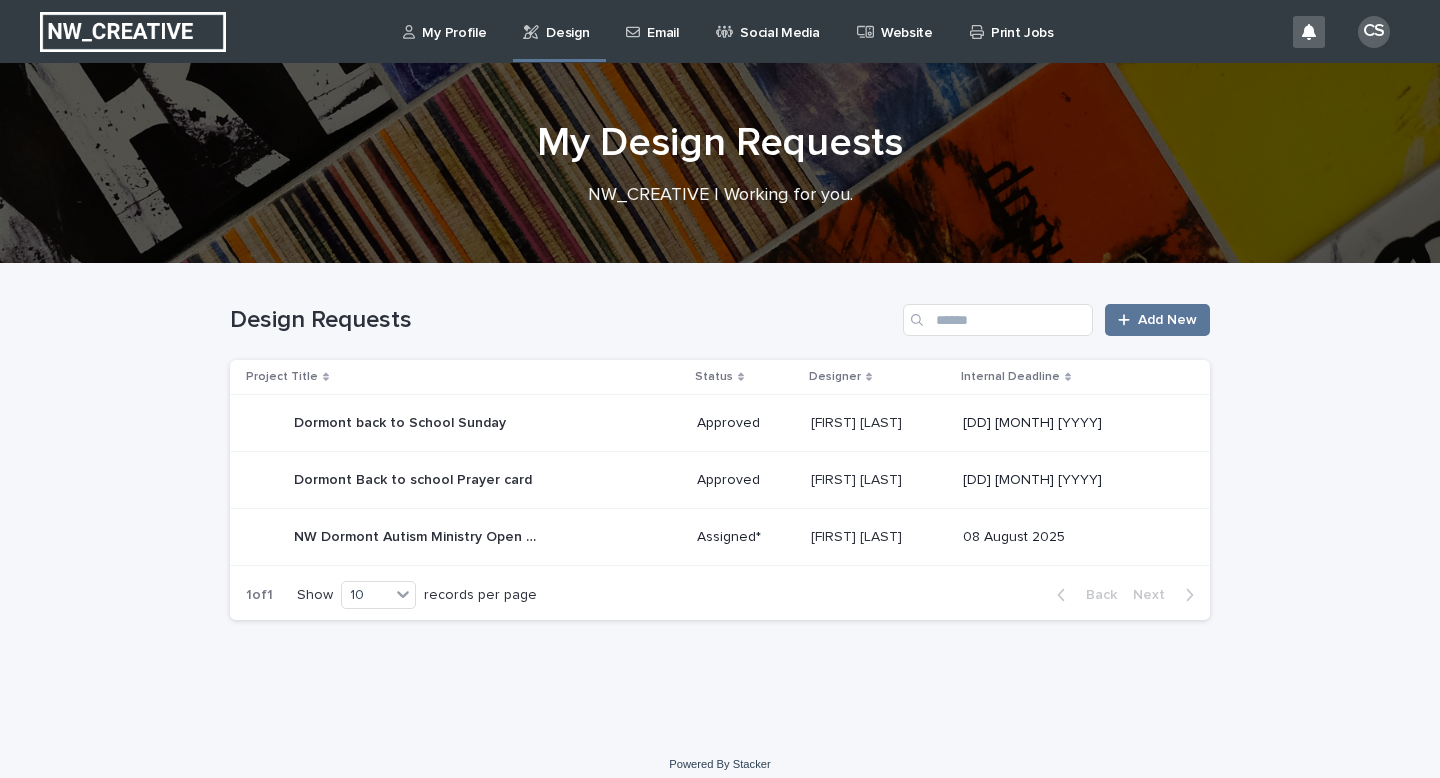 scroll, scrollTop: 0, scrollLeft: 0, axis: both 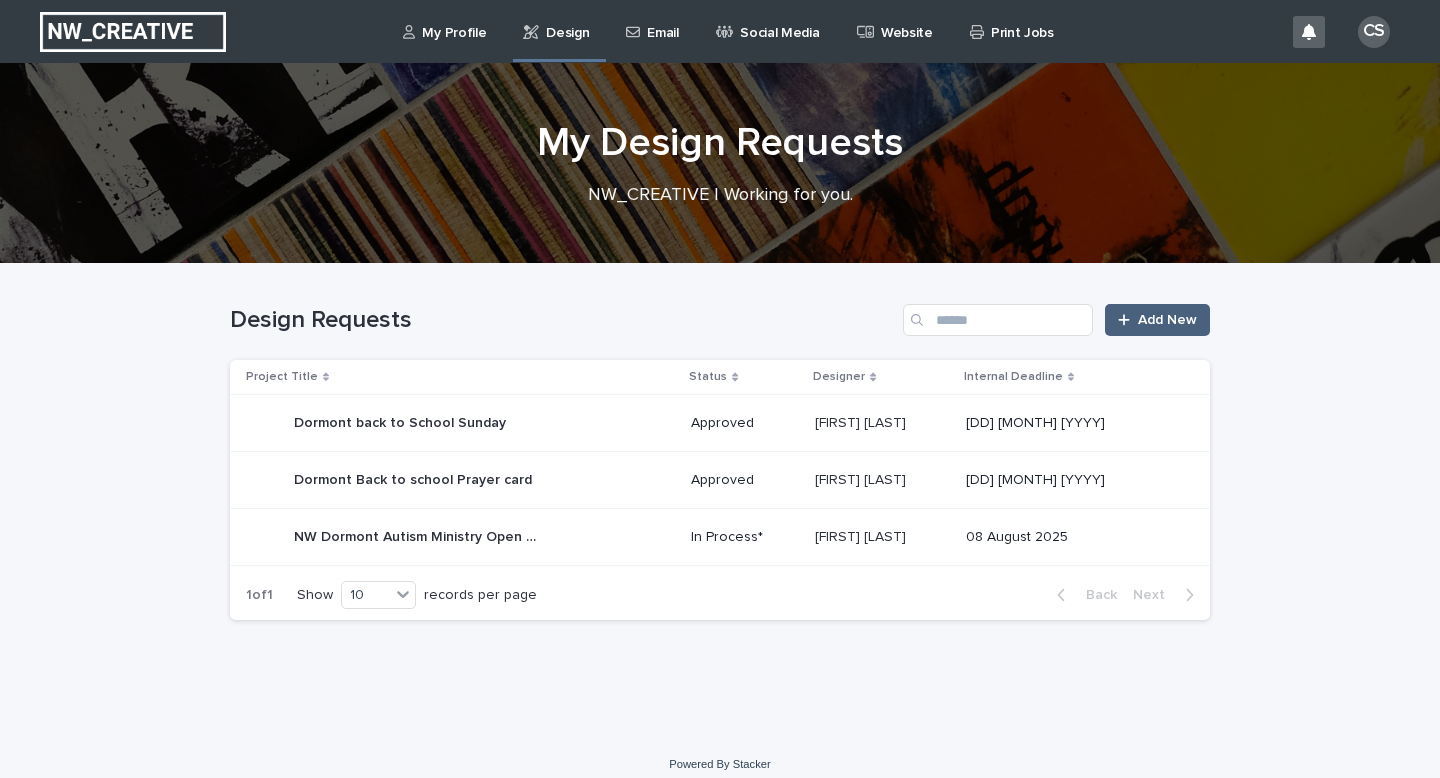 click on "Add New" at bounding box center (1167, 320) 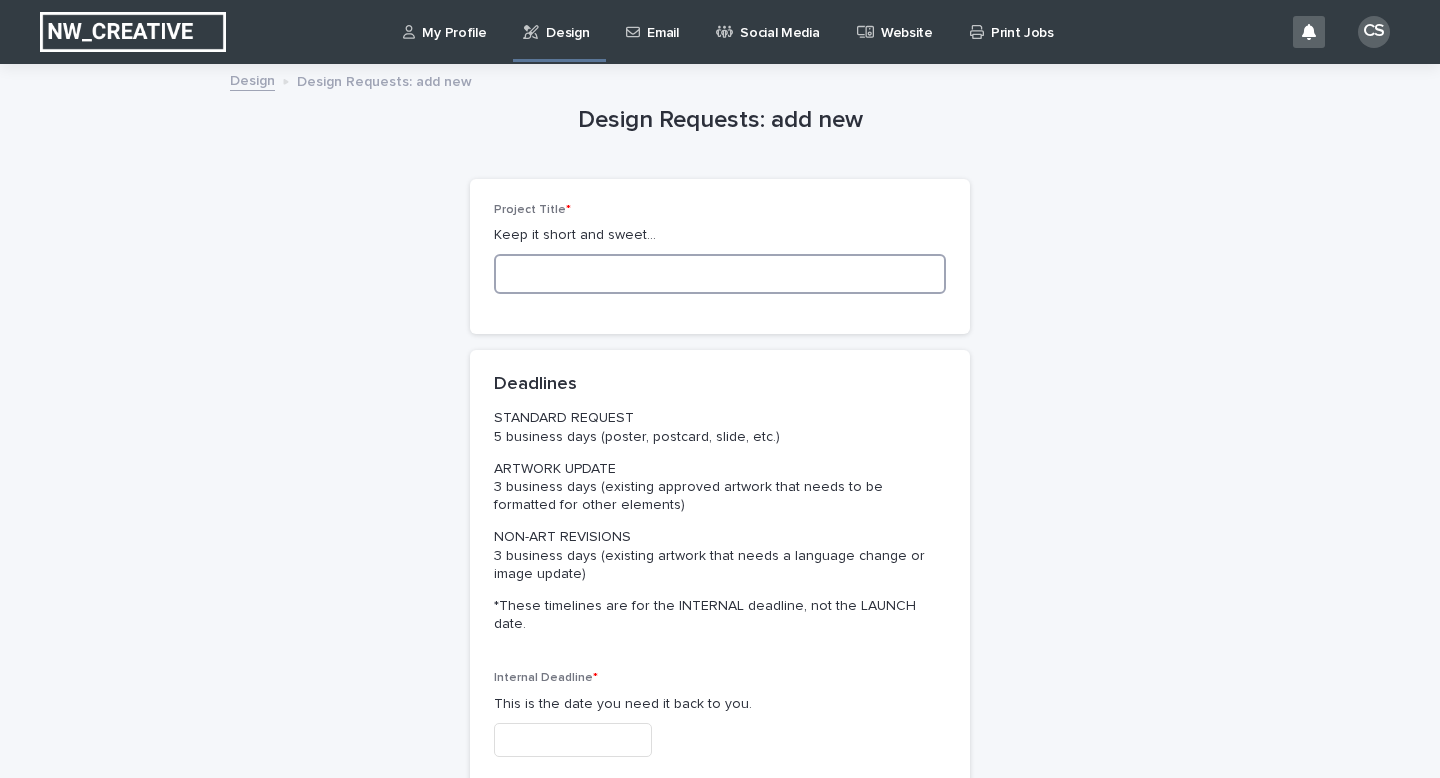 click at bounding box center [720, 274] 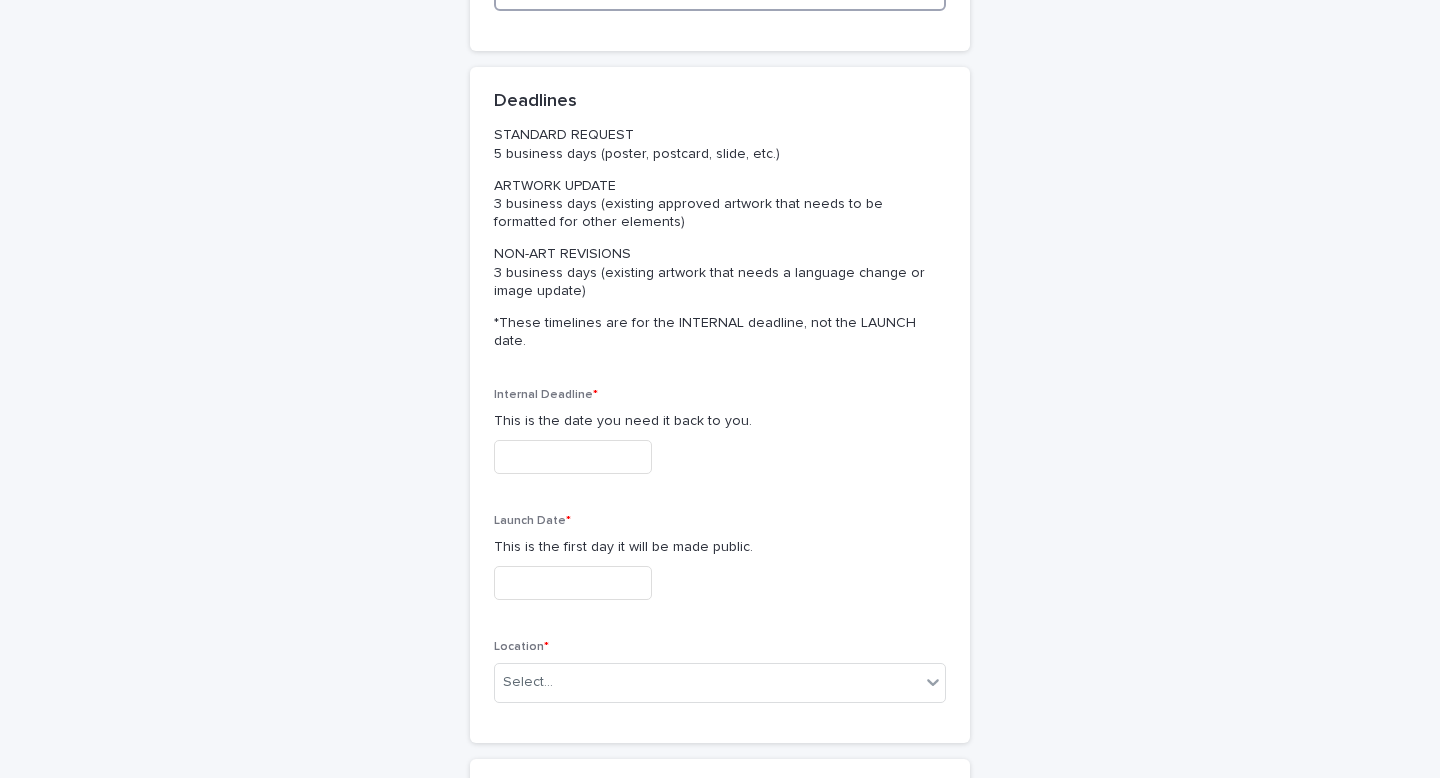 scroll, scrollTop: 284, scrollLeft: 0, axis: vertical 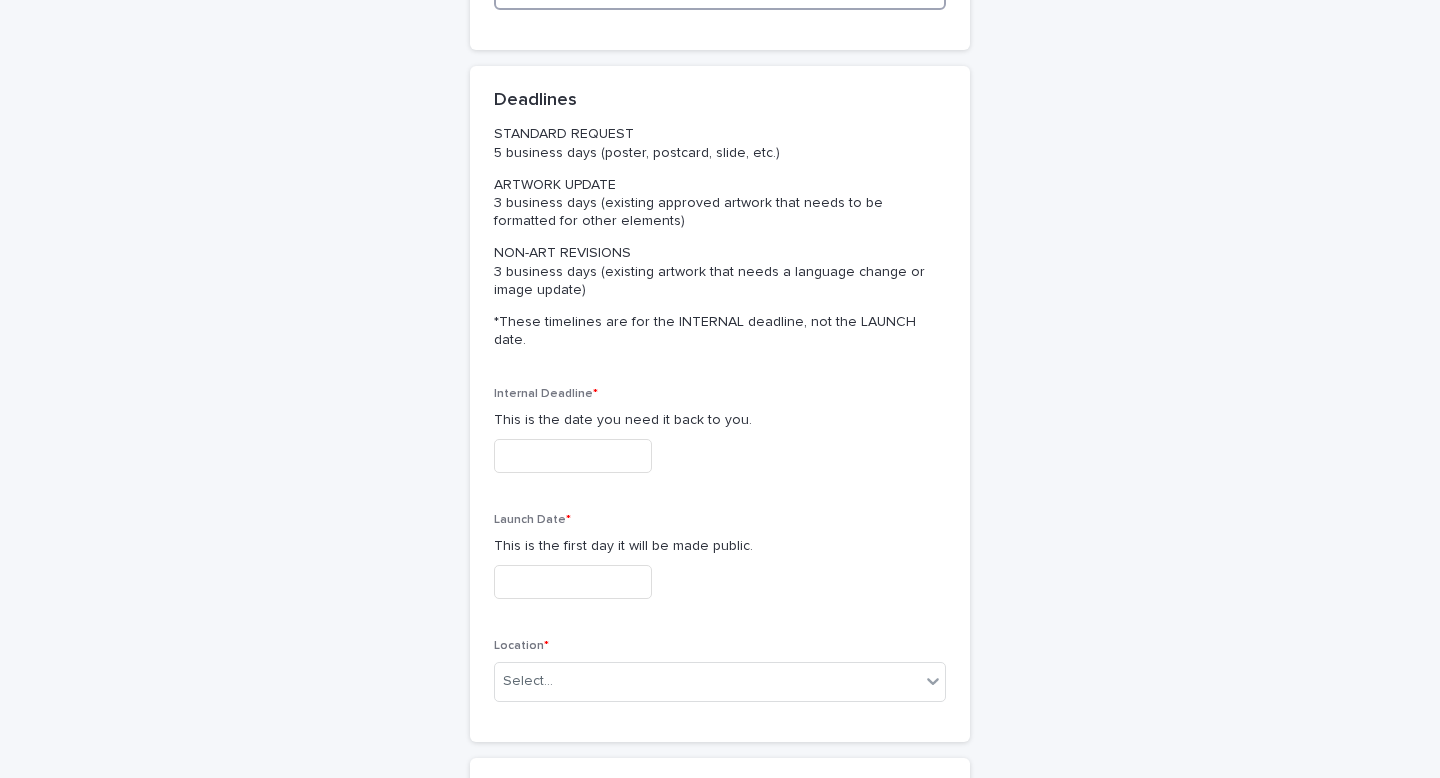 type on "**********" 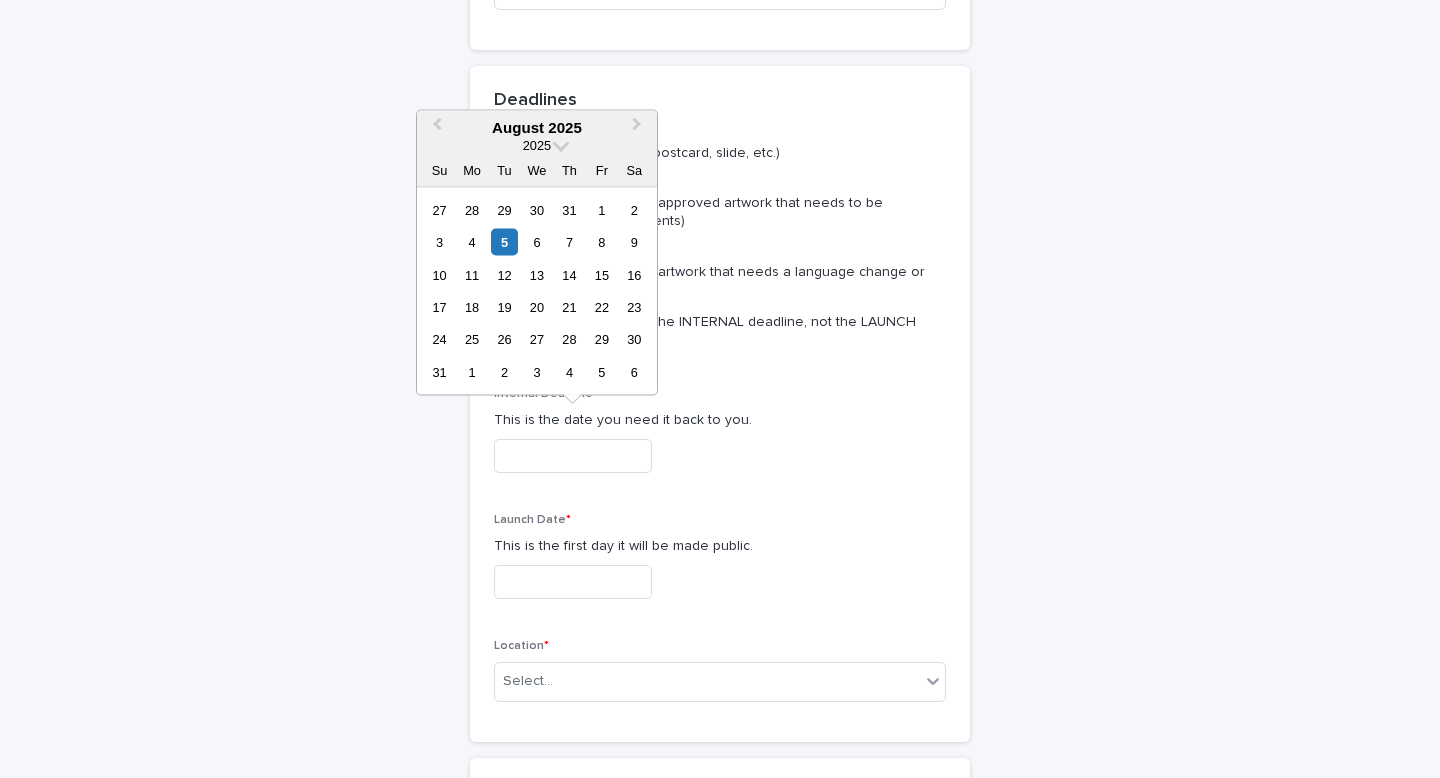 click at bounding box center [573, 456] 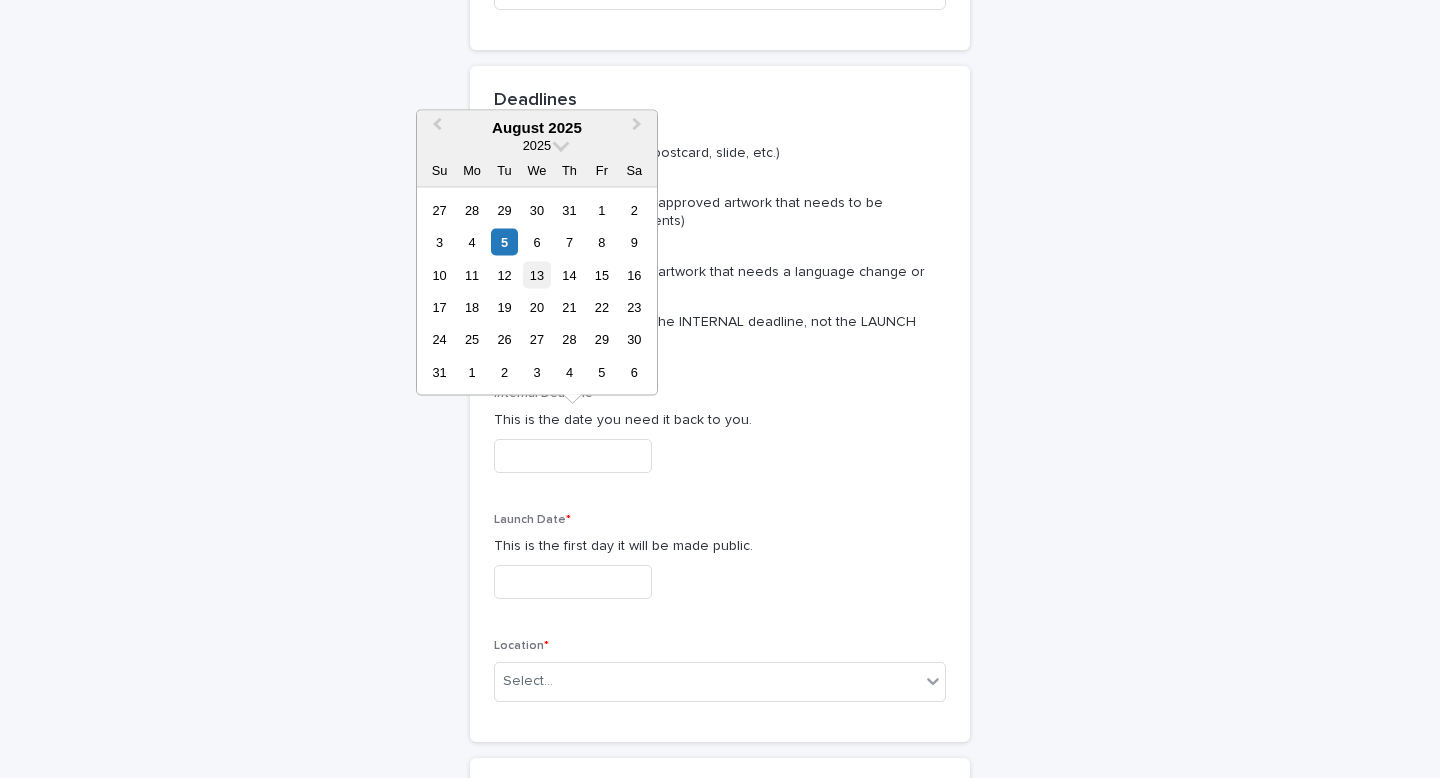 click on "13" at bounding box center [536, 274] 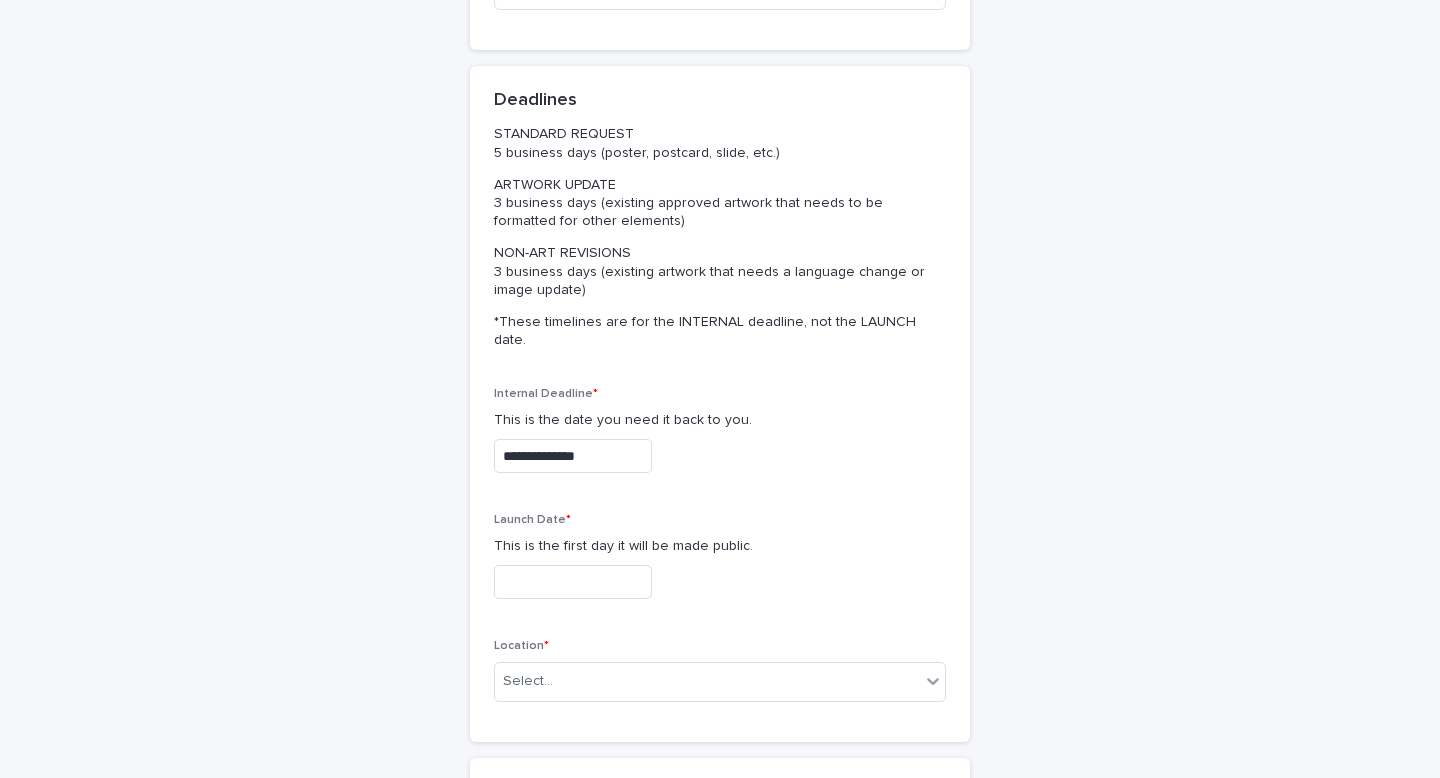 click at bounding box center (573, 582) 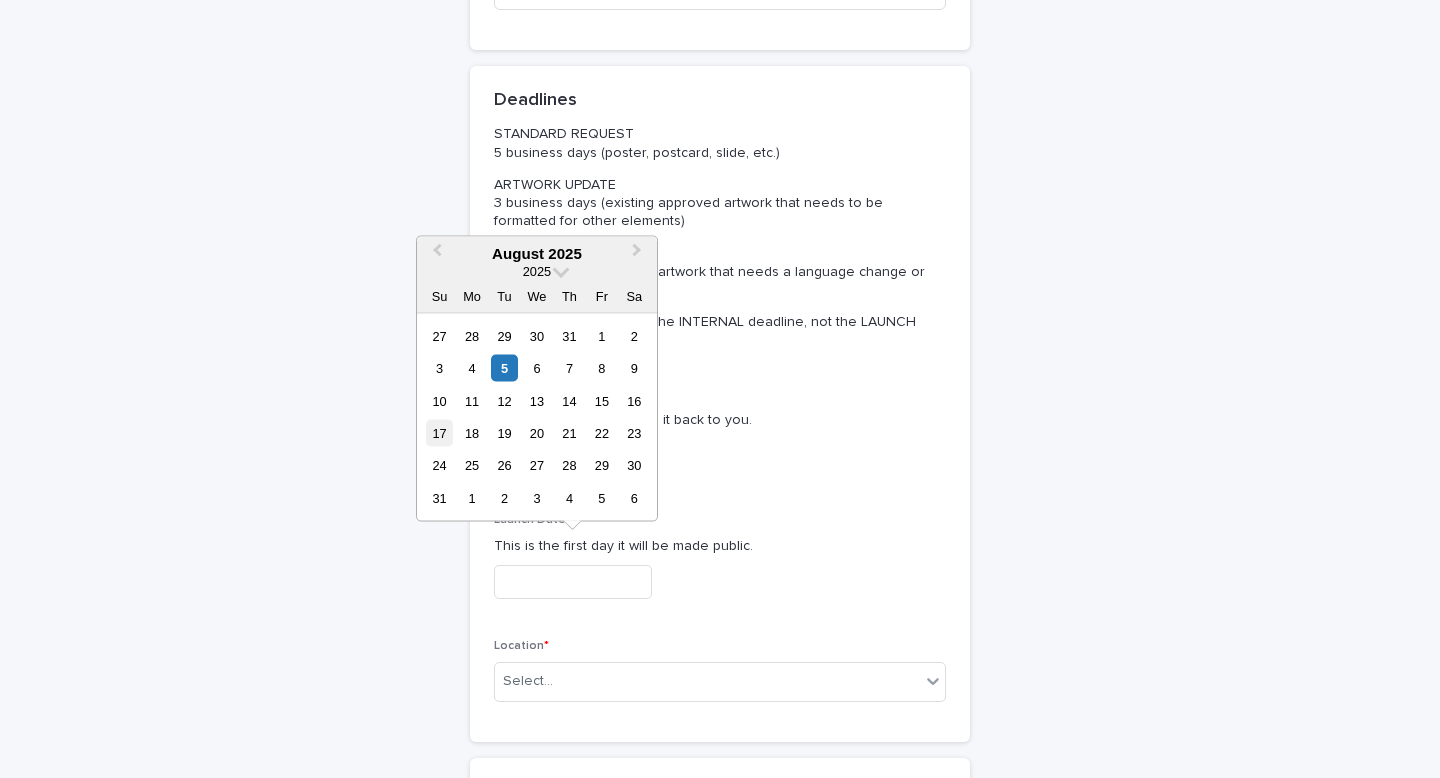 click on "17" at bounding box center [439, 433] 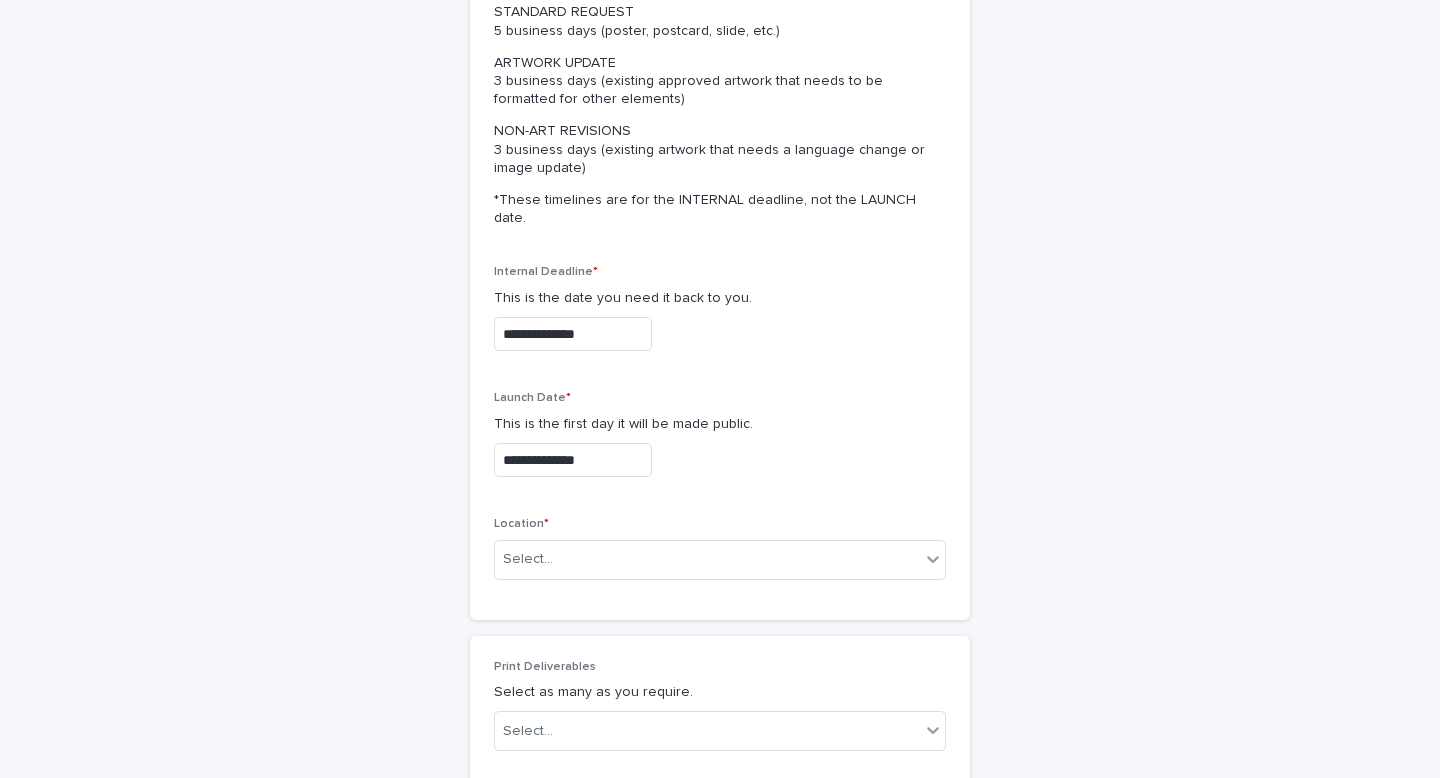 scroll, scrollTop: 446, scrollLeft: 0, axis: vertical 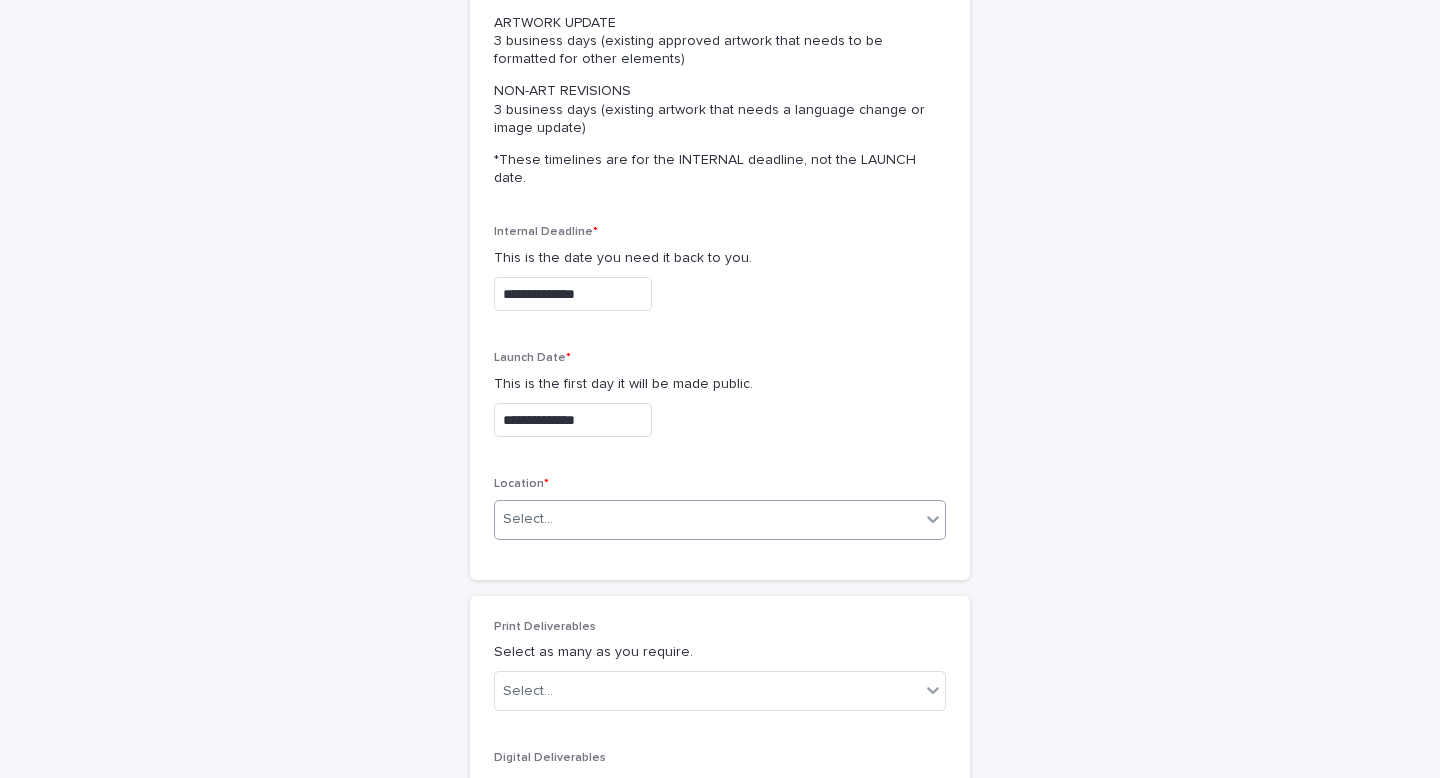 click on "Select..." at bounding box center [707, 519] 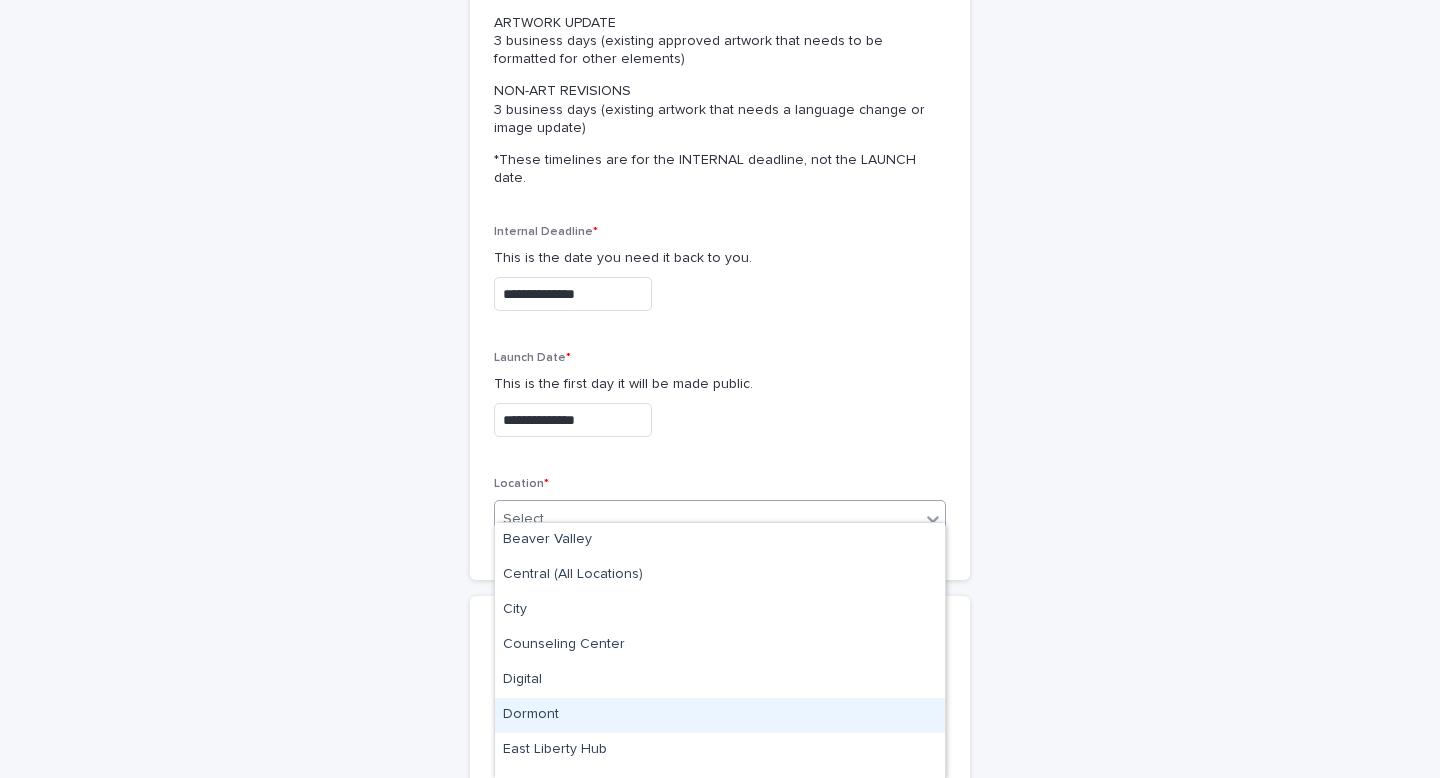 click on "Dormont" at bounding box center [720, 715] 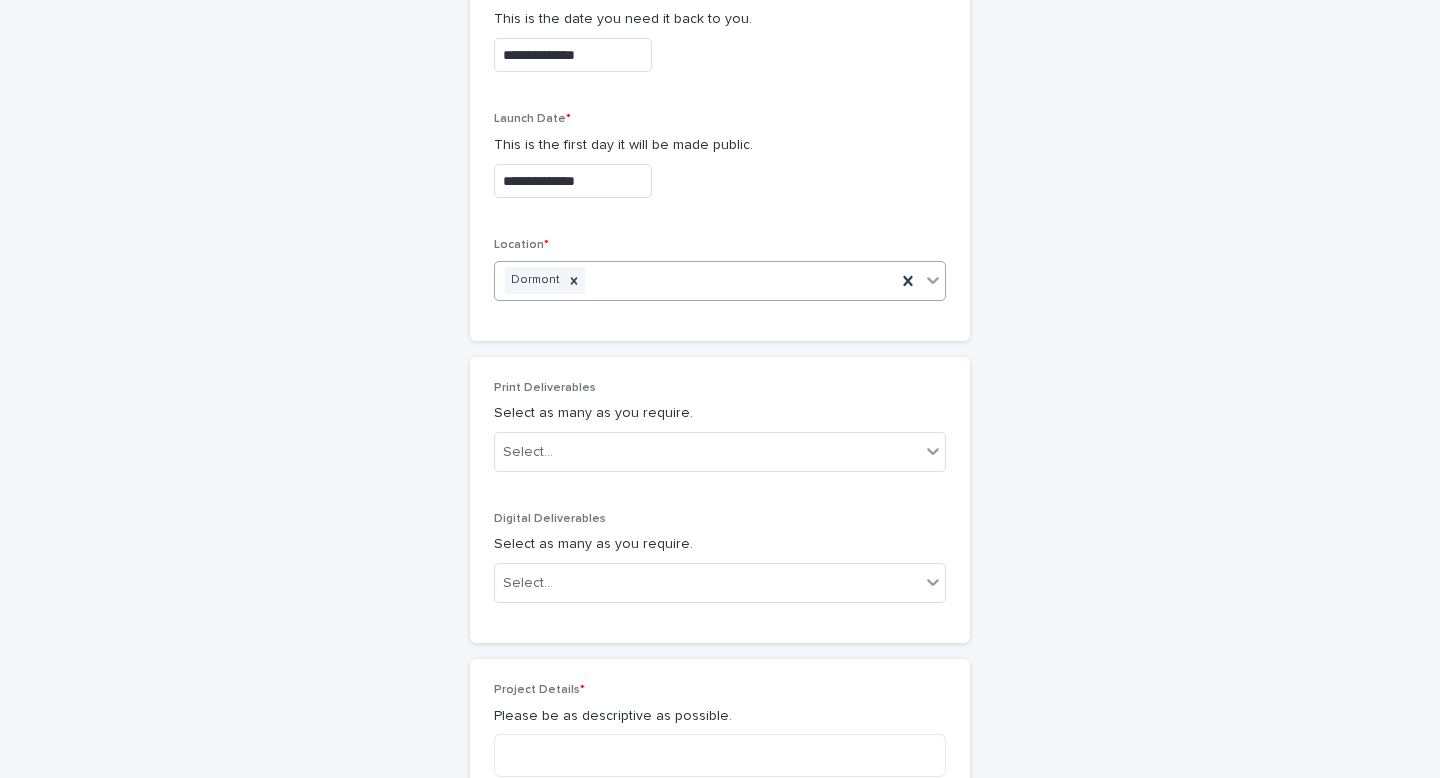 scroll, scrollTop: 722, scrollLeft: 0, axis: vertical 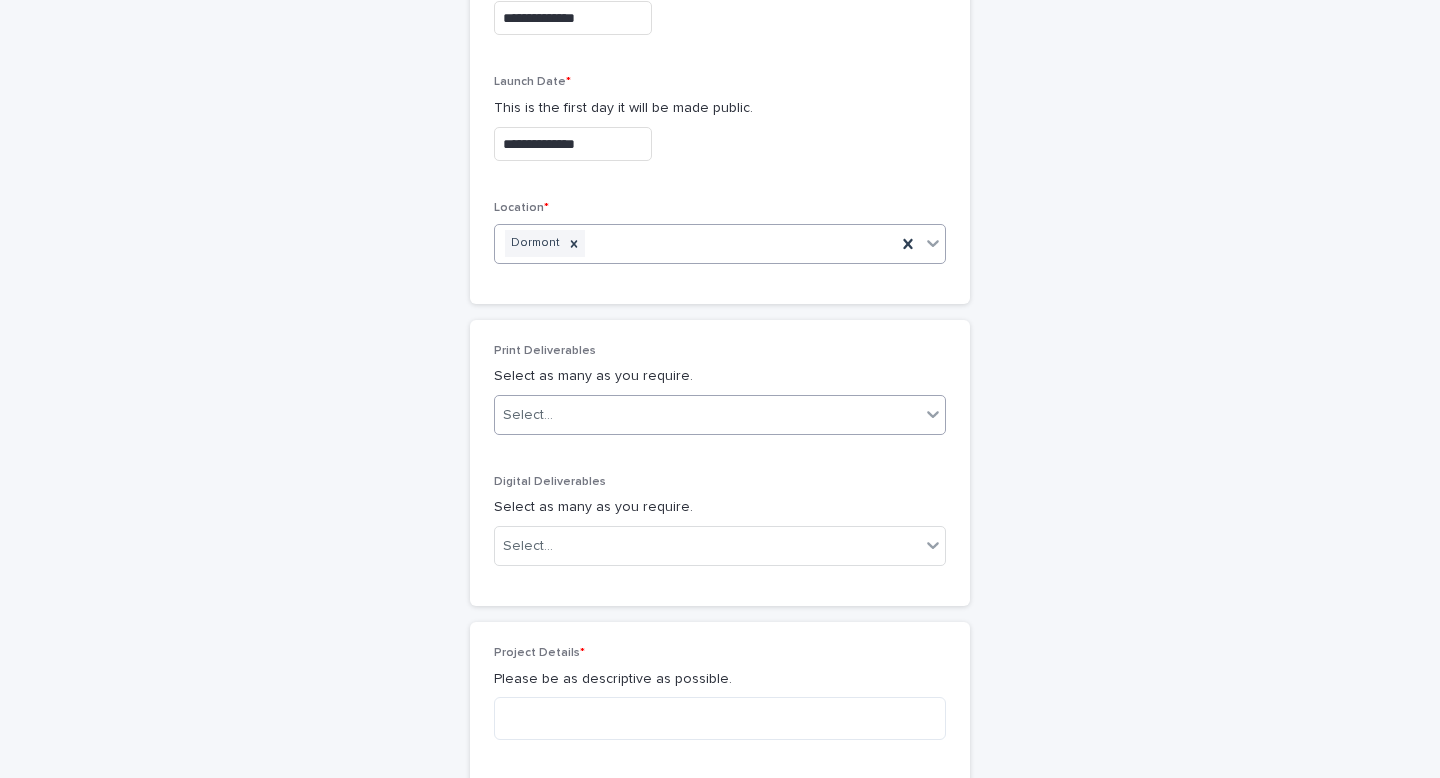 click on "Select..." at bounding box center [707, 415] 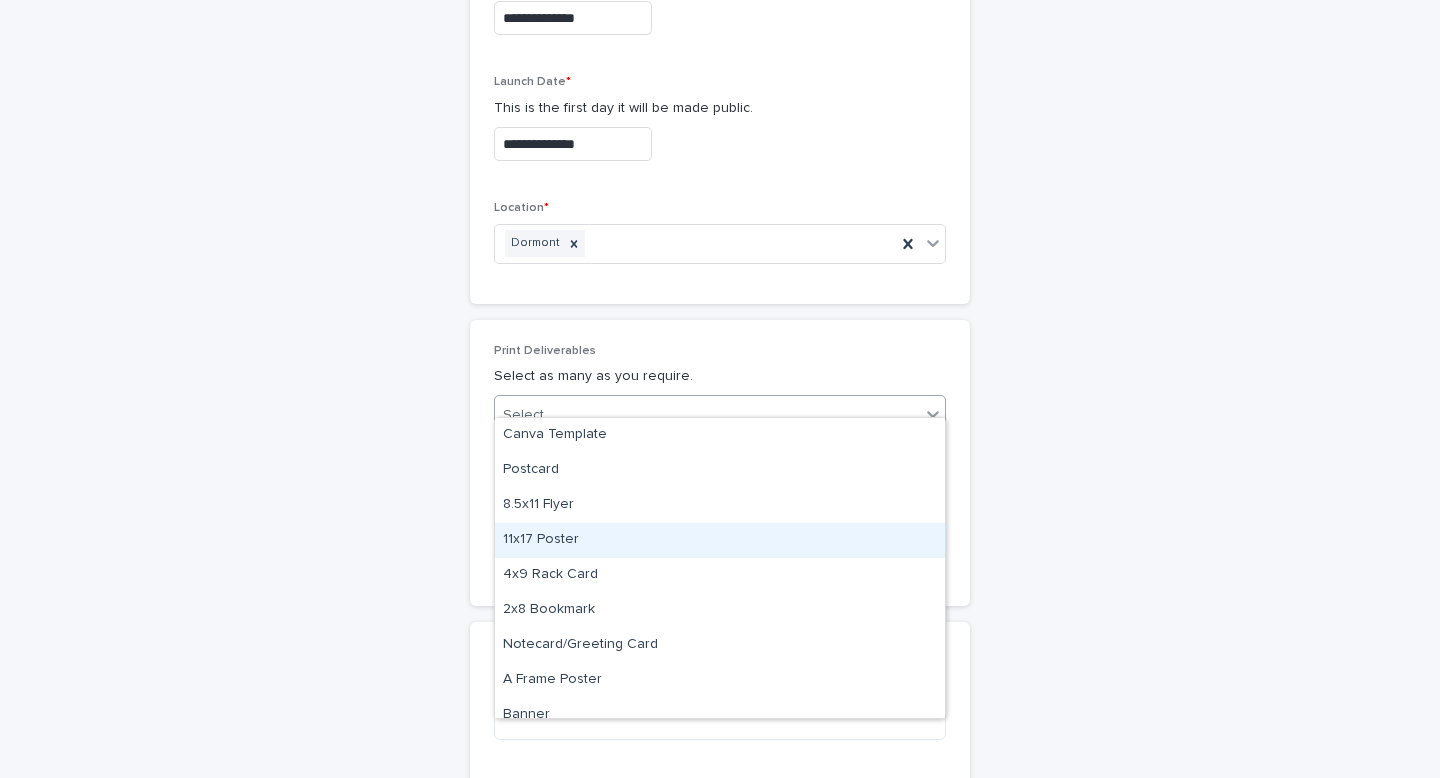 click on "11x17 Poster" at bounding box center (720, 540) 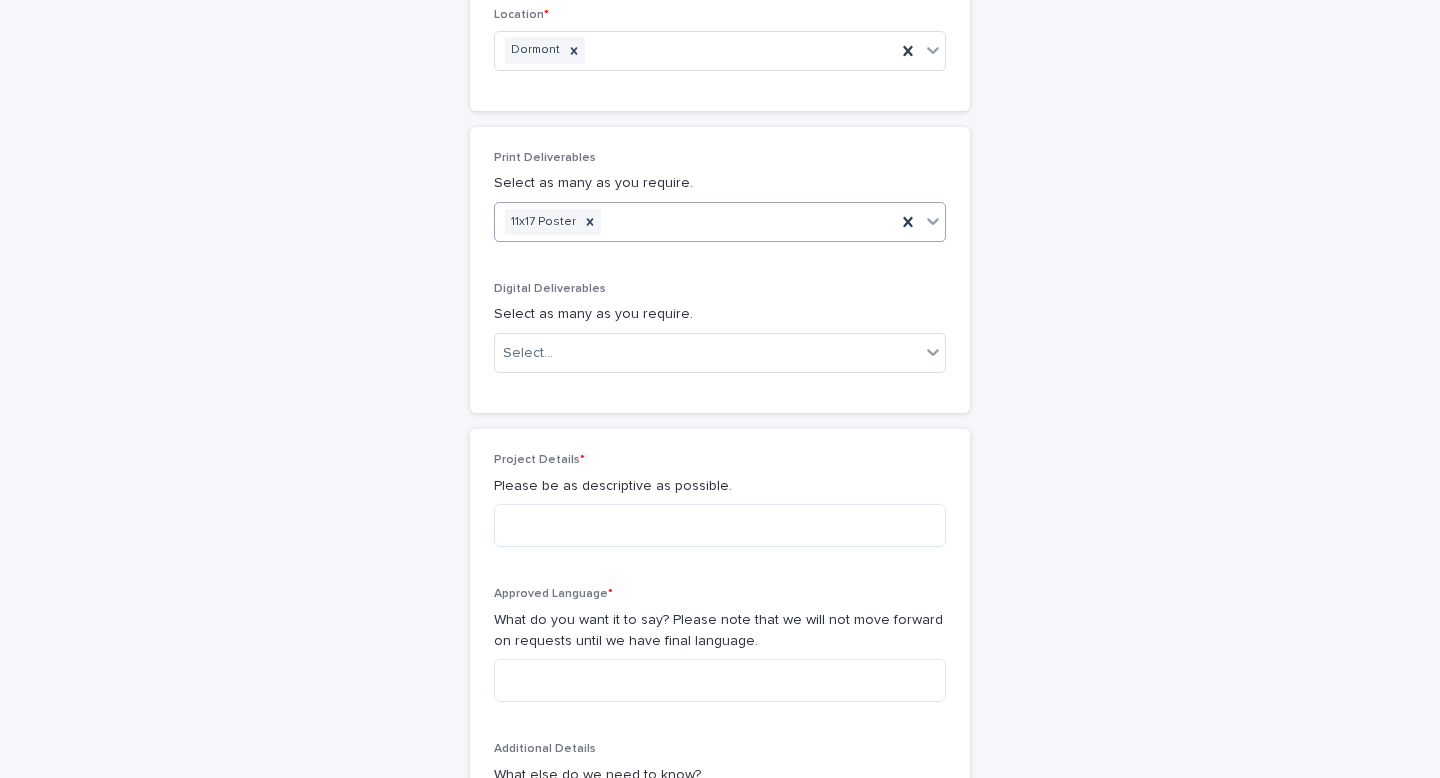 scroll, scrollTop: 922, scrollLeft: 0, axis: vertical 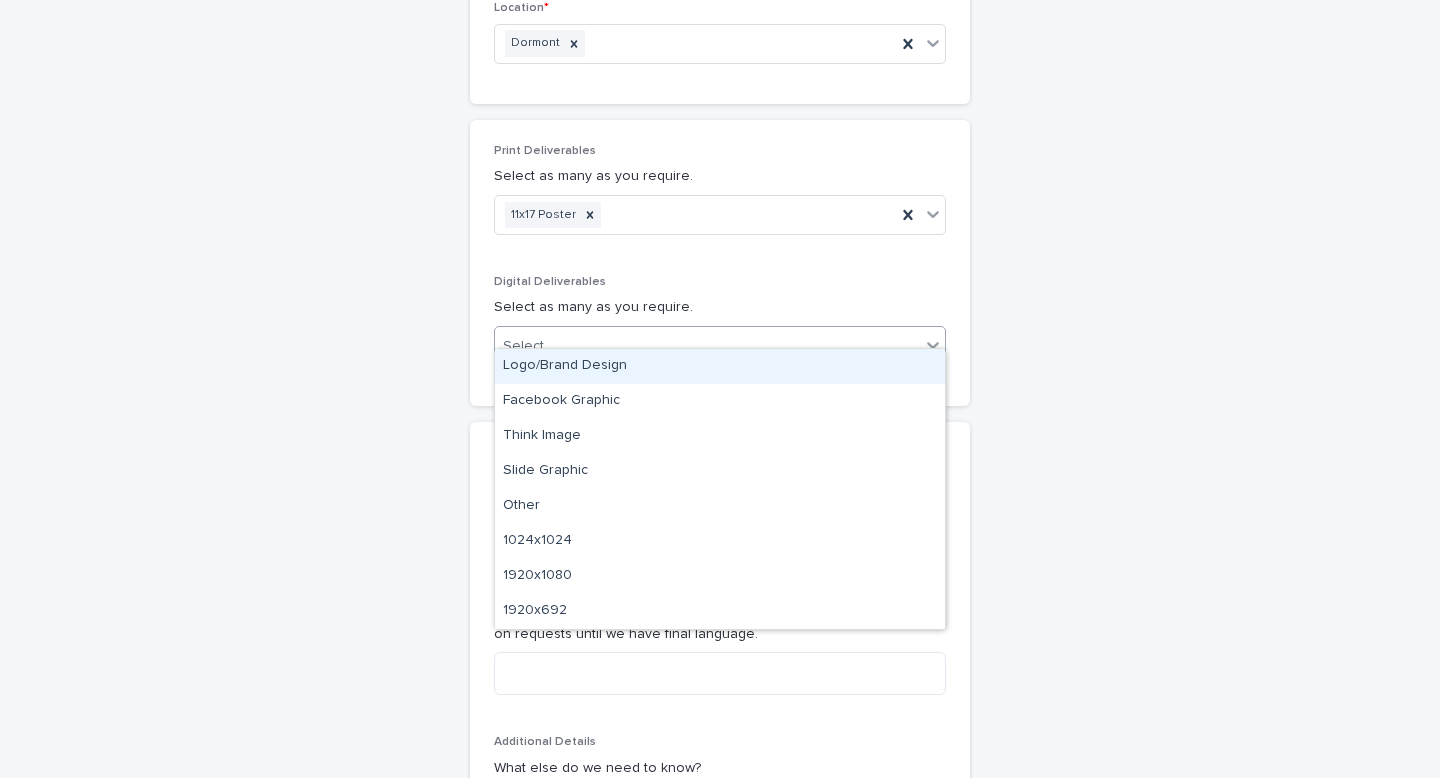 click on "Select..." at bounding box center (707, 346) 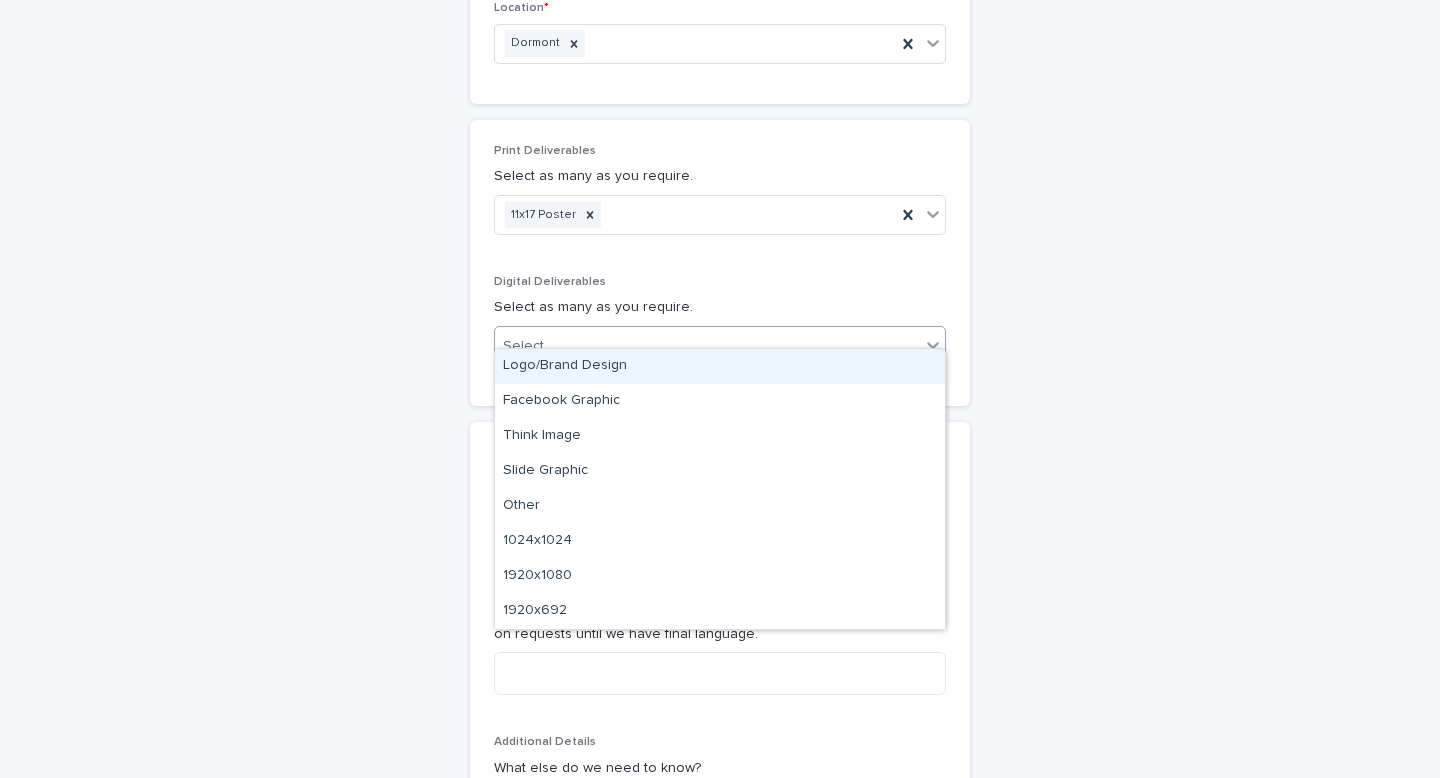 click on "Logo/Brand Design" at bounding box center [720, 366] 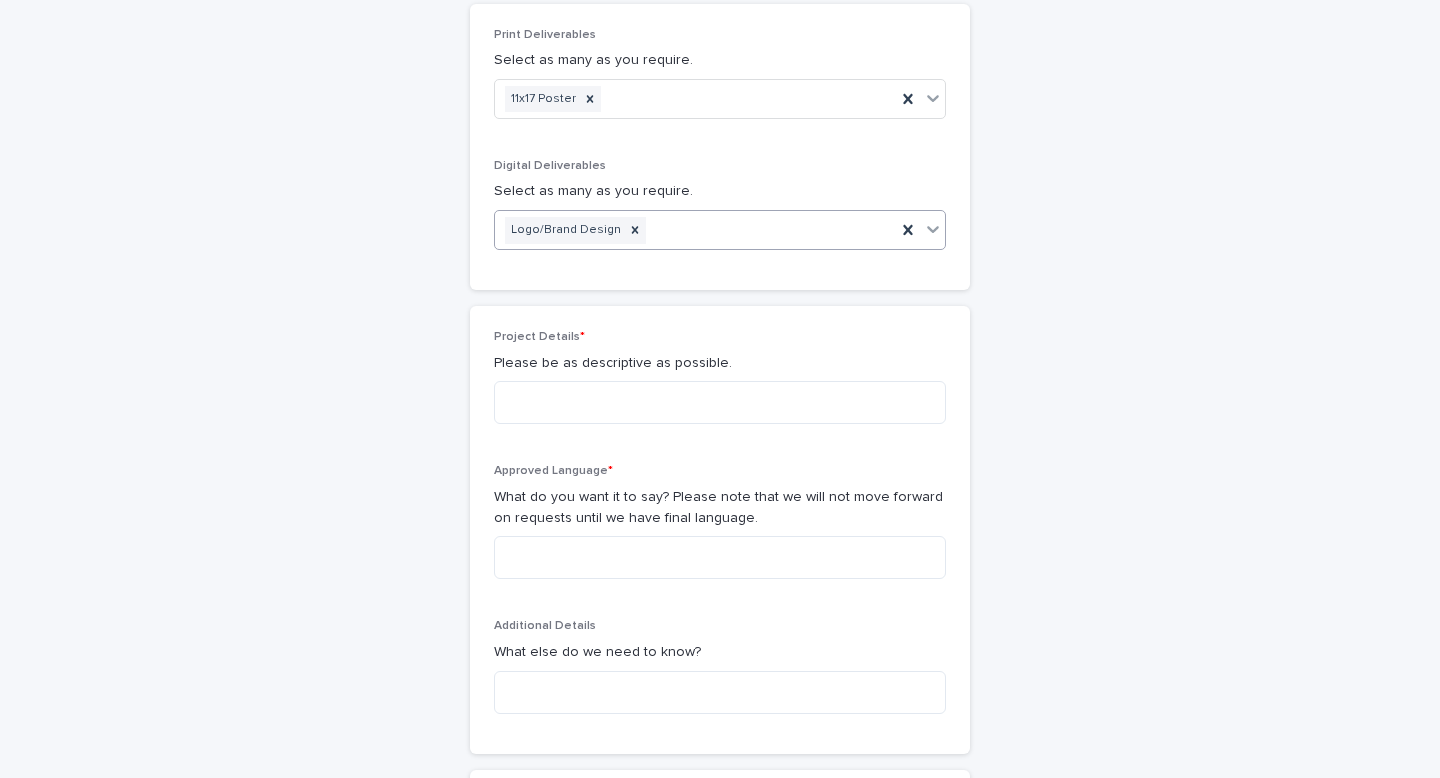 scroll, scrollTop: 1061, scrollLeft: 0, axis: vertical 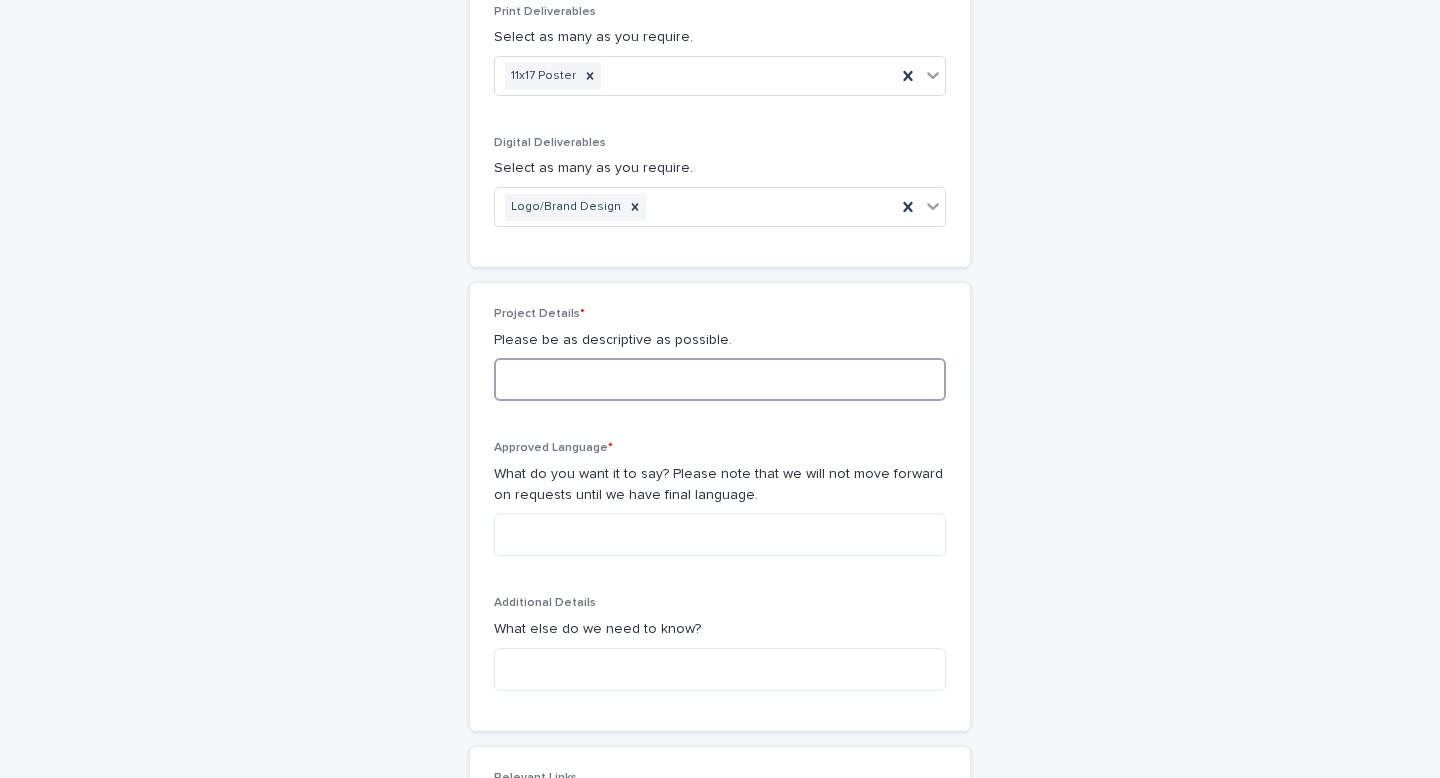 click at bounding box center (720, 379) 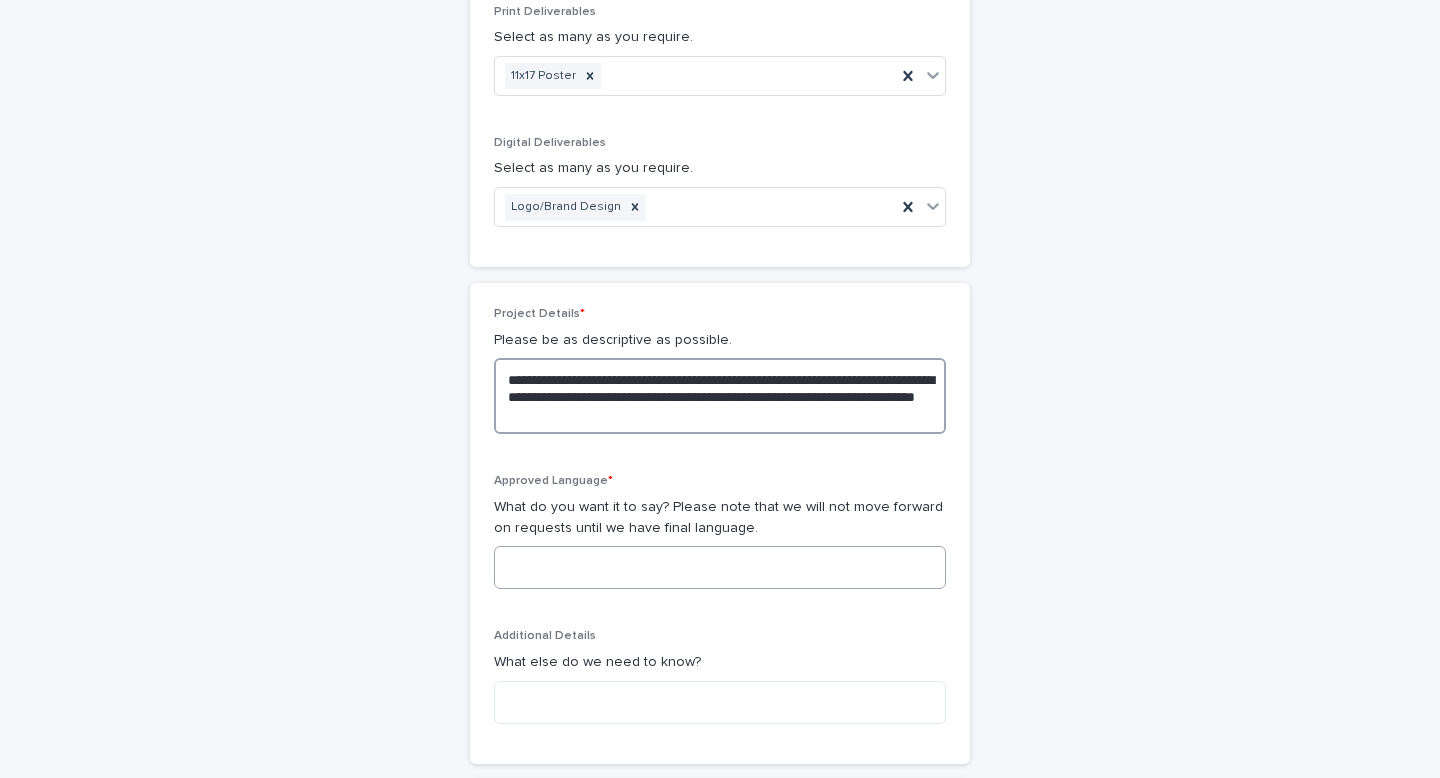type on "**********" 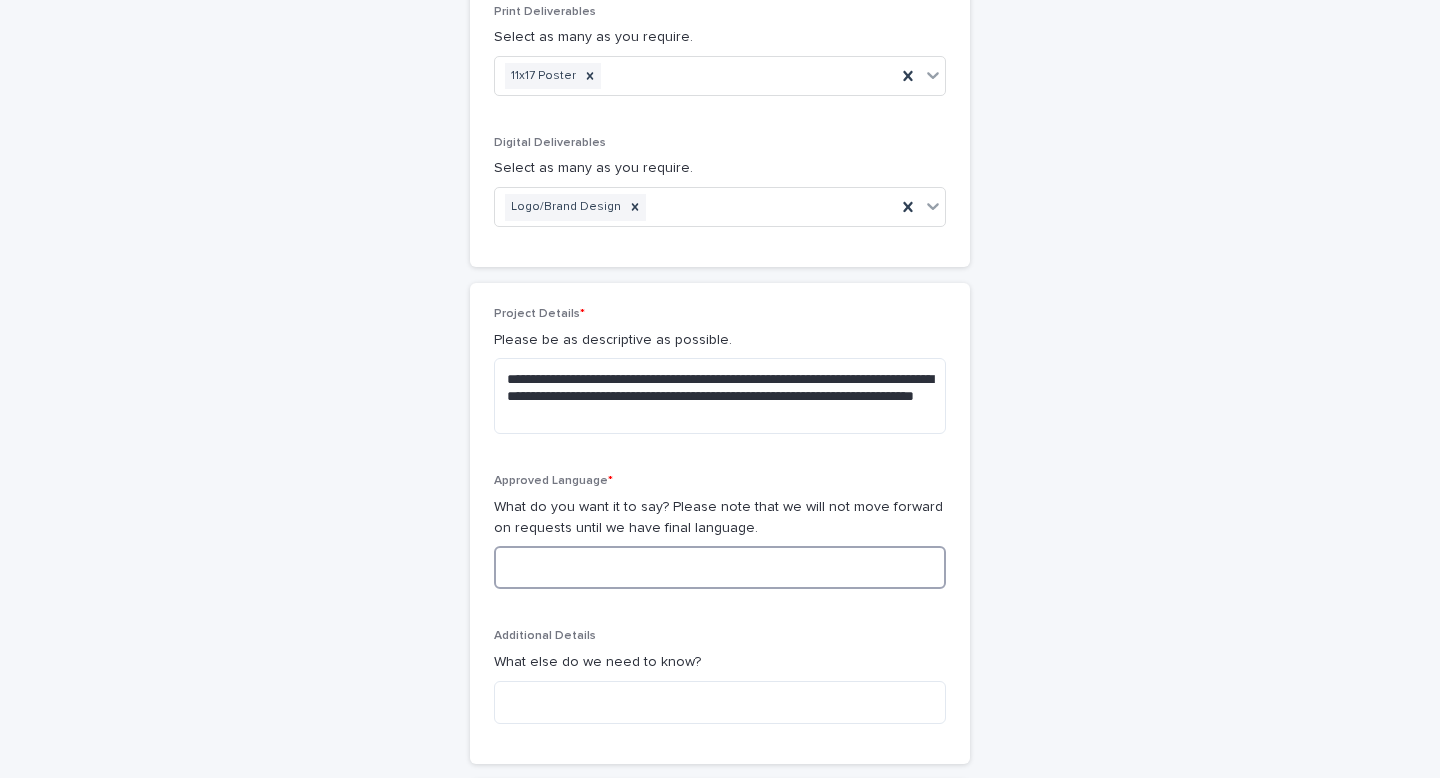 click at bounding box center [720, 567] 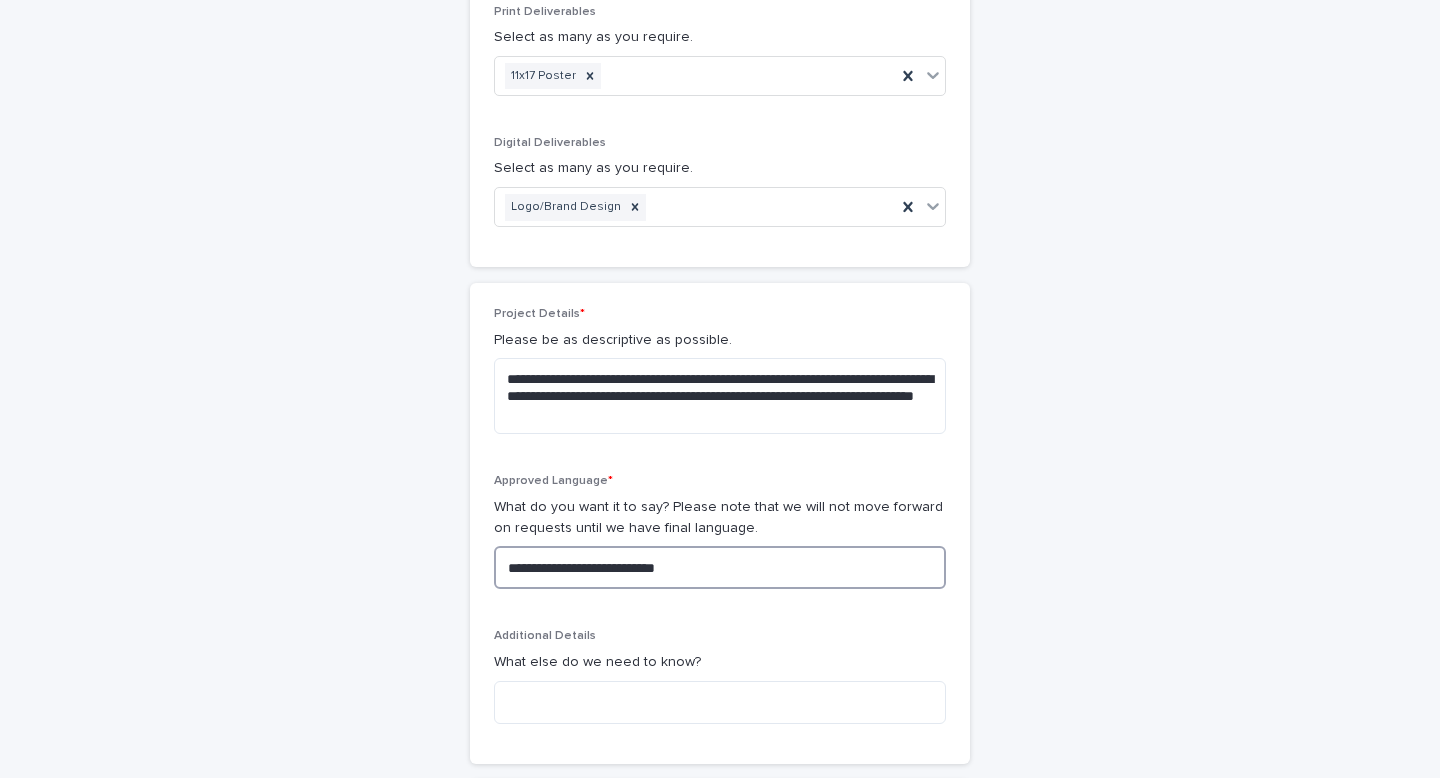 click on "**********" at bounding box center [720, 567] 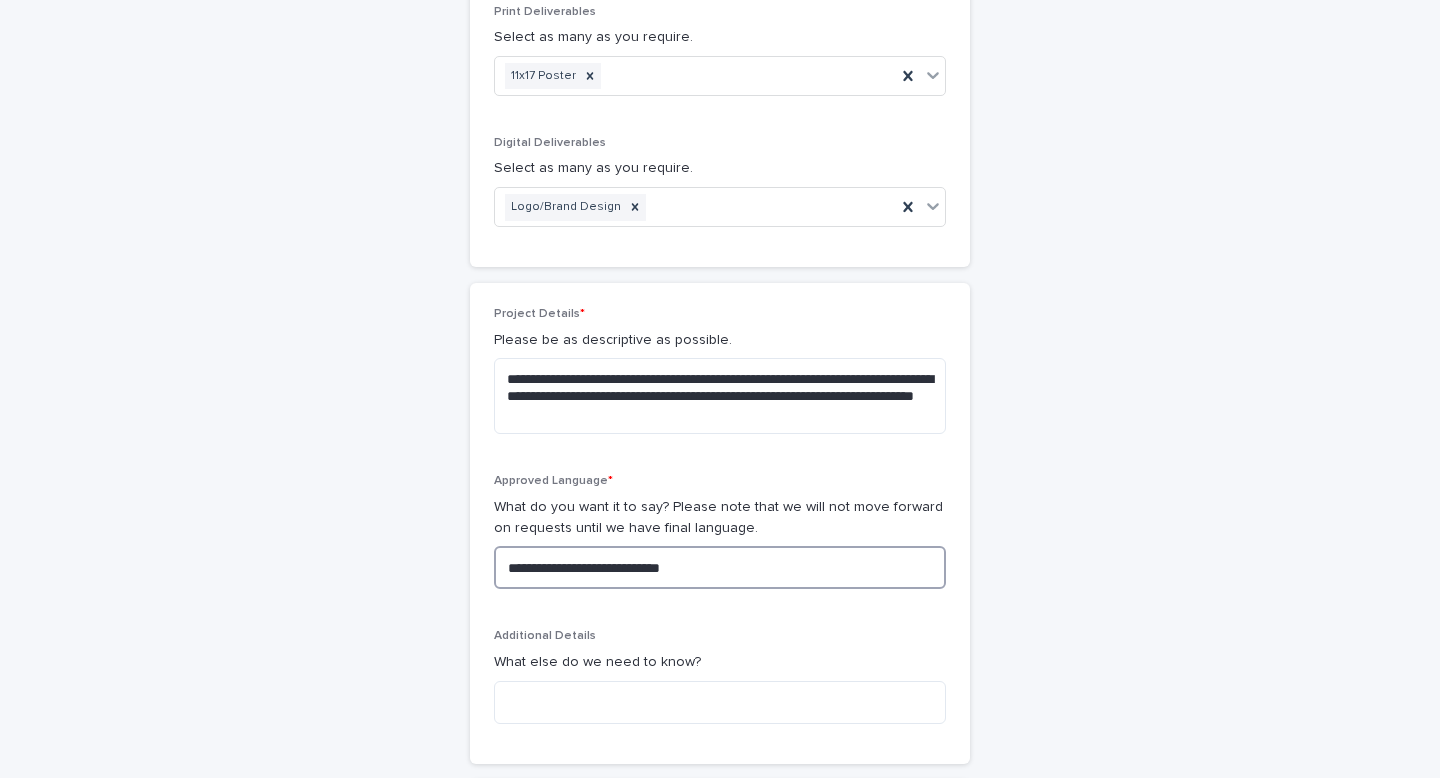 click on "**********" at bounding box center (720, 567) 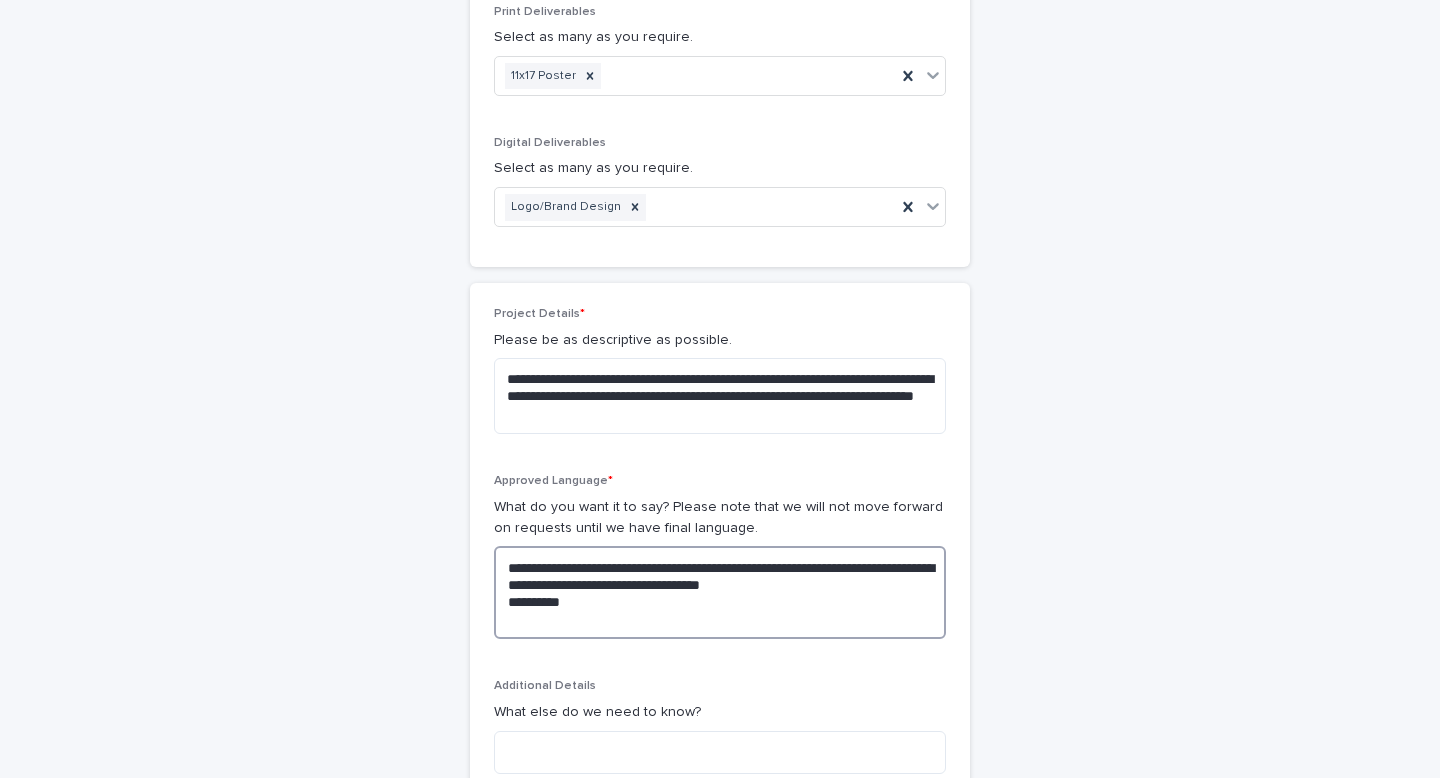 paste on "**********" 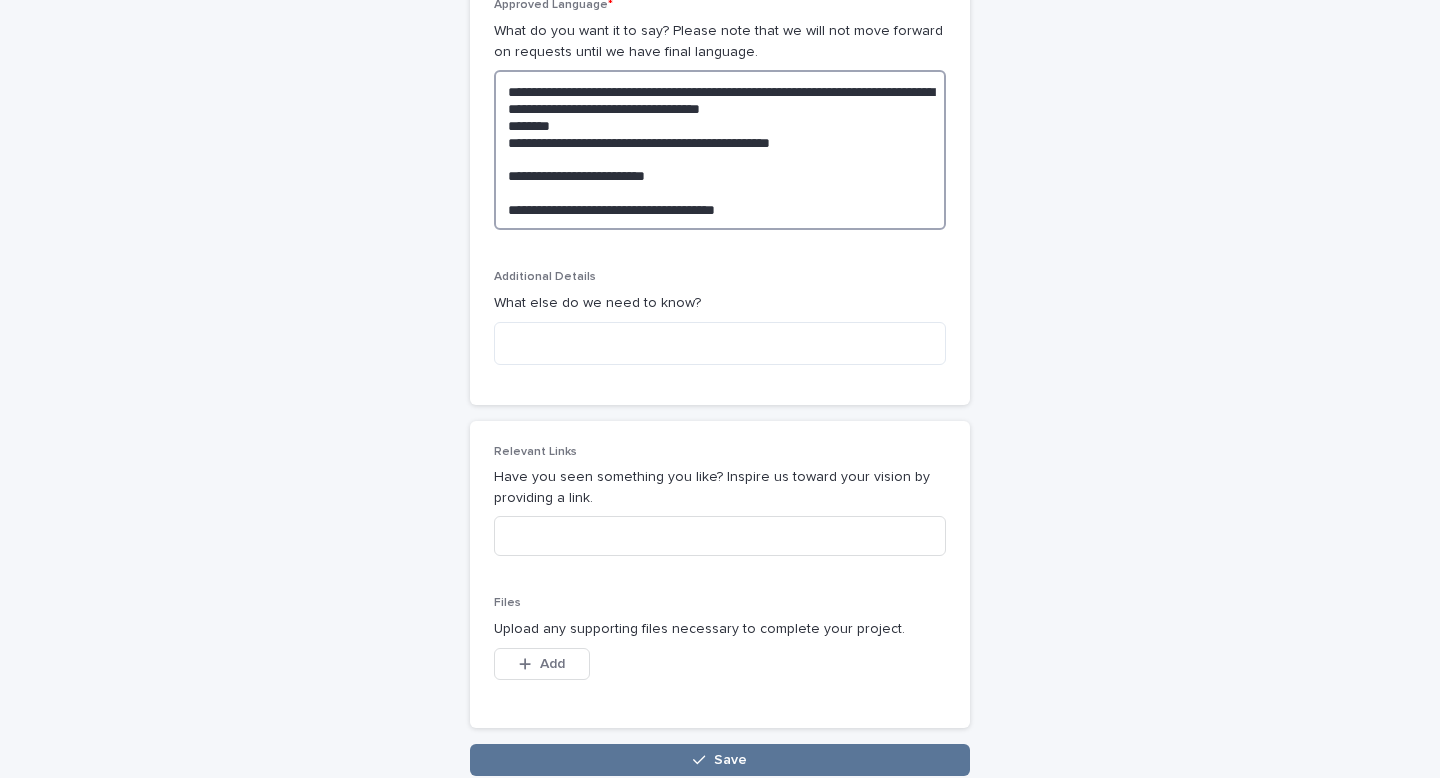 scroll, scrollTop: 1673, scrollLeft: 0, axis: vertical 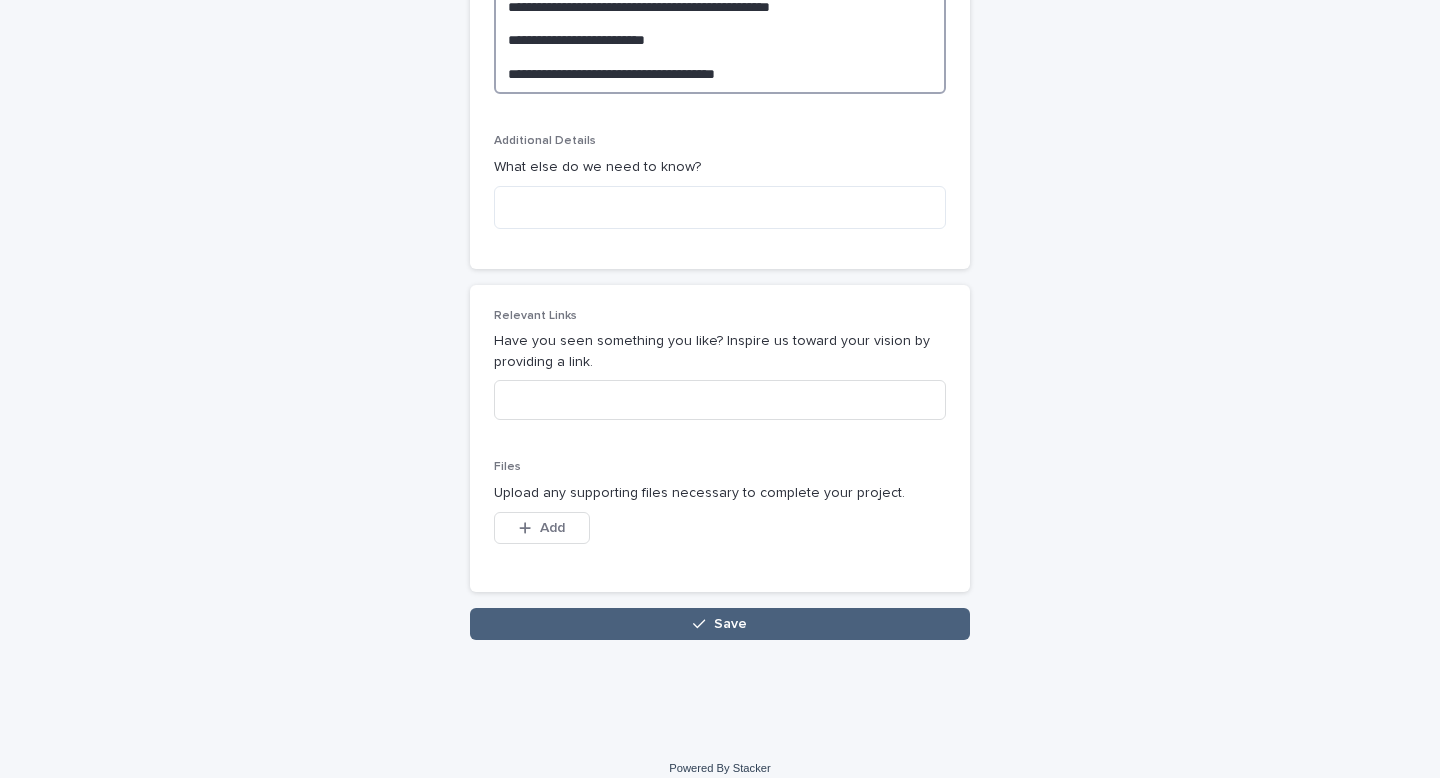 type on "**********" 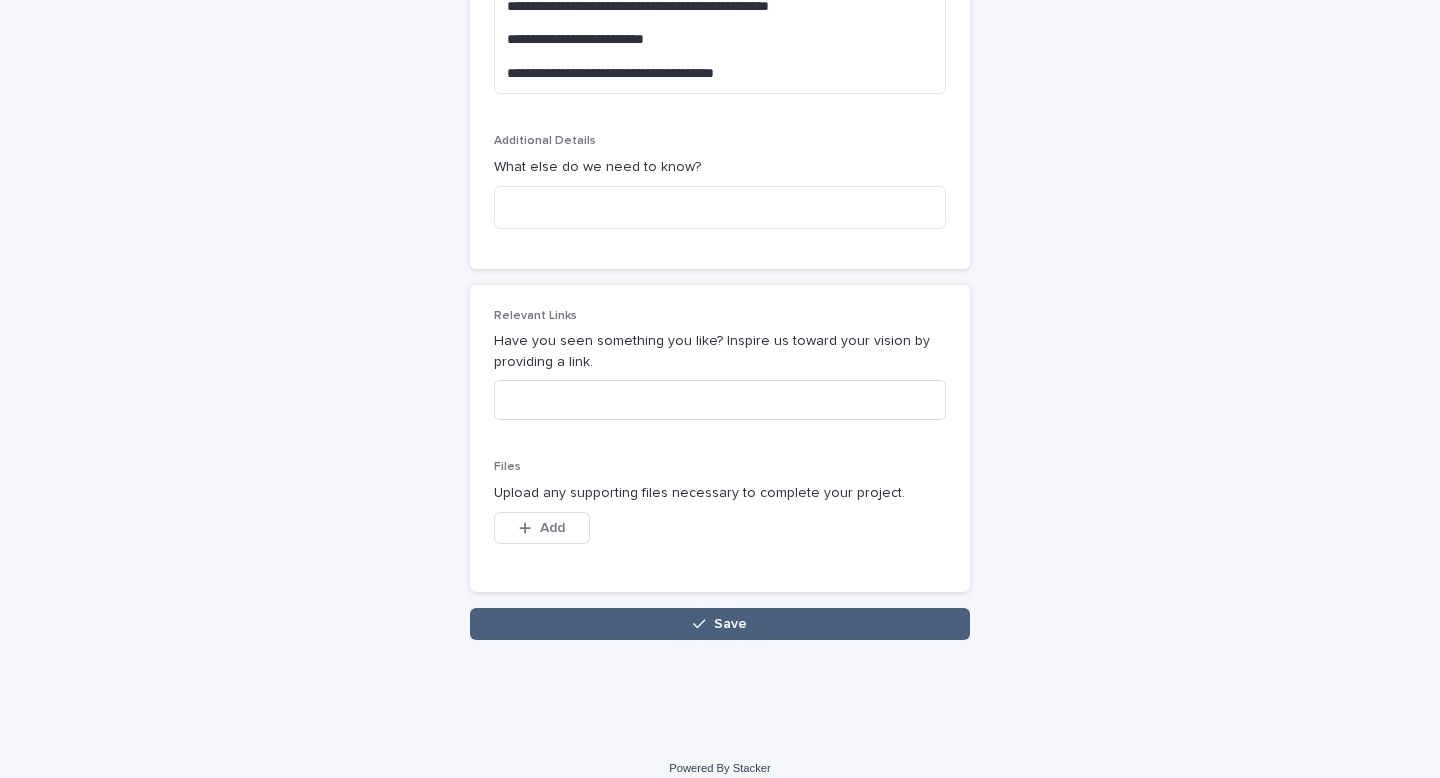 click on "Save" at bounding box center (720, 624) 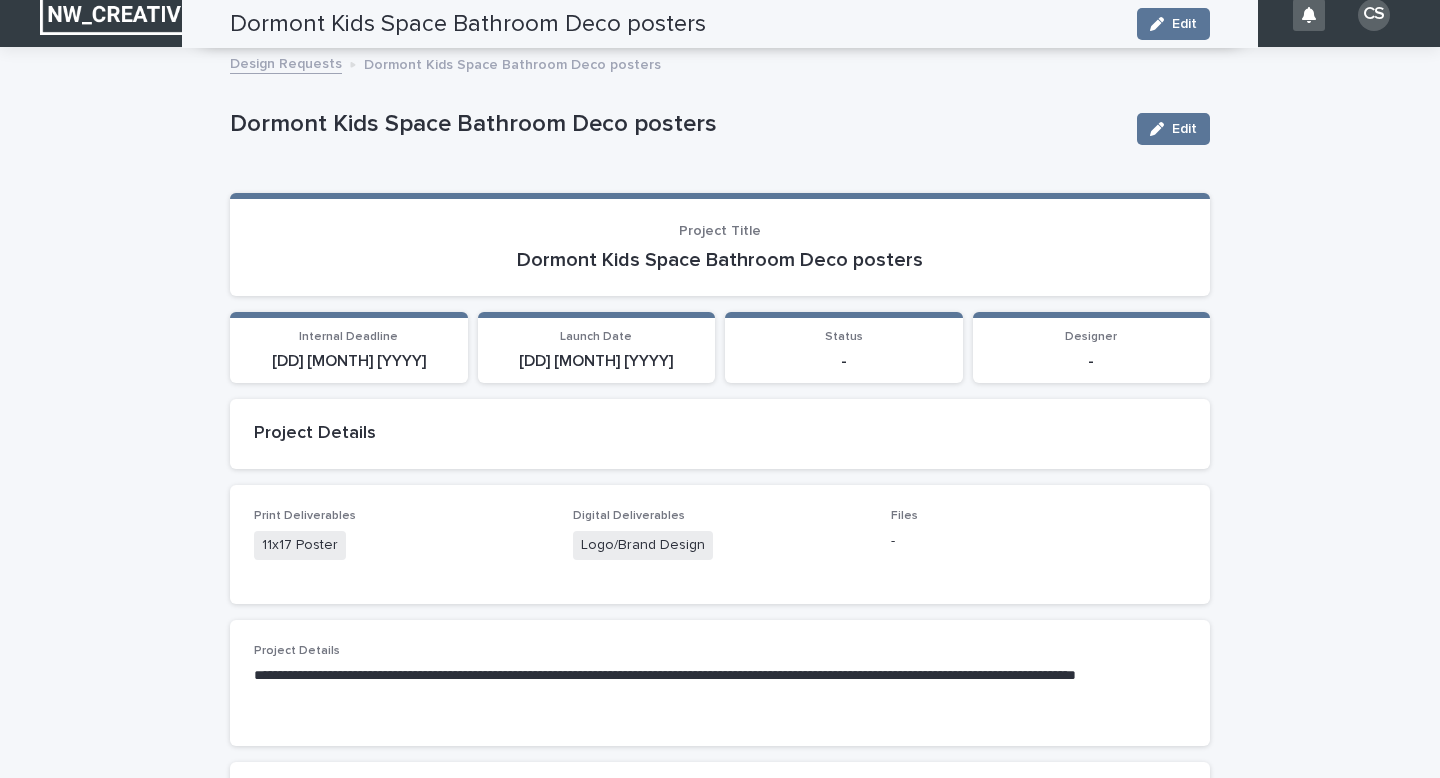scroll, scrollTop: 0, scrollLeft: 0, axis: both 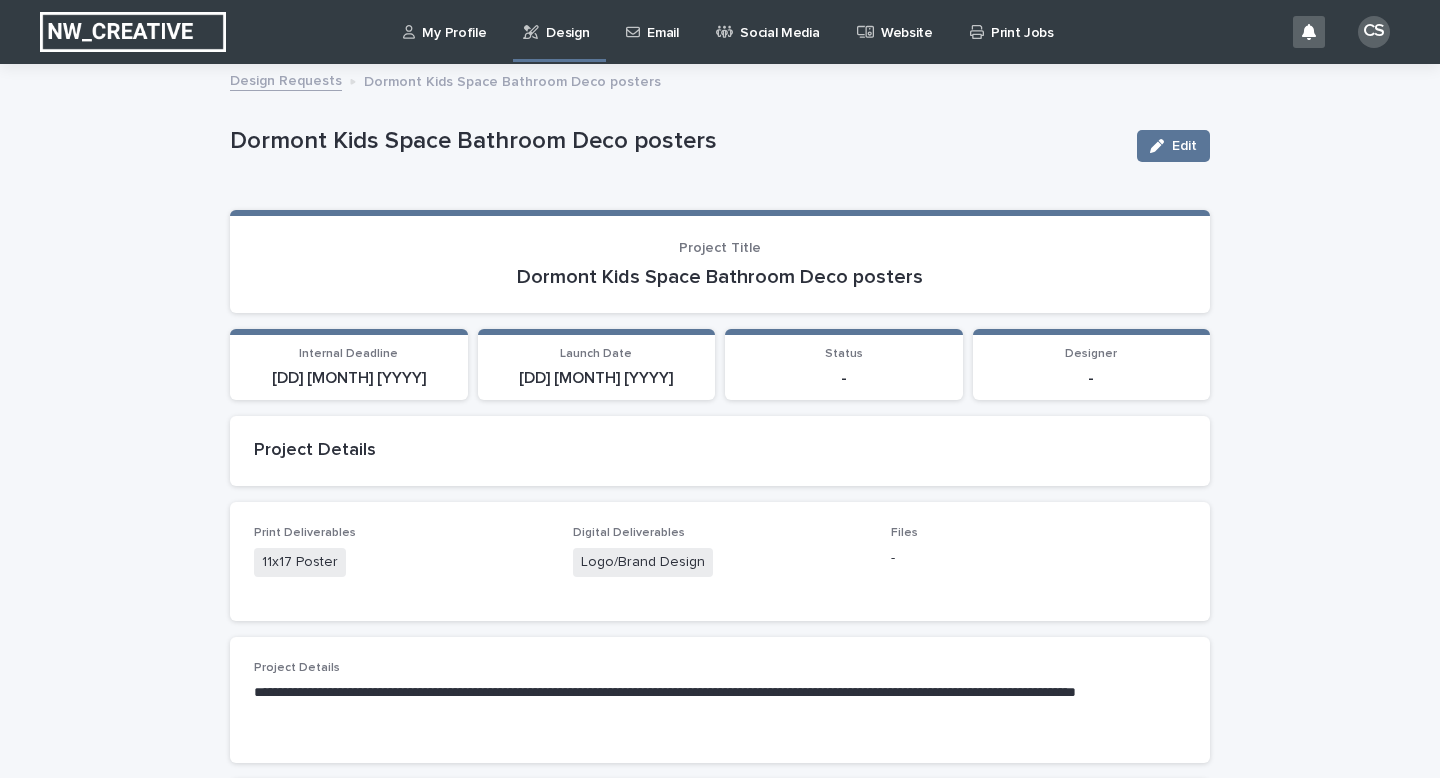click on "Design" at bounding box center [567, 21] 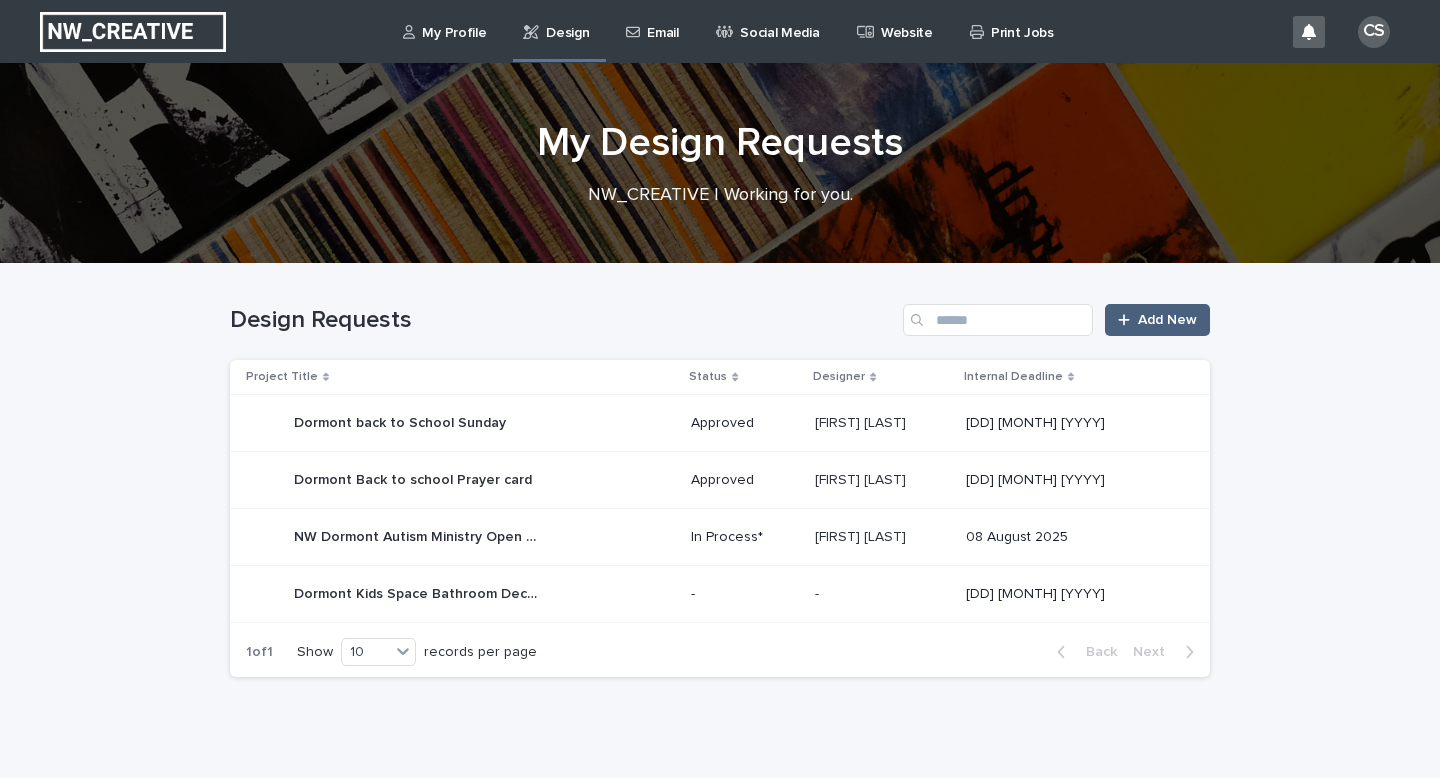 click on "Add New" at bounding box center [1167, 320] 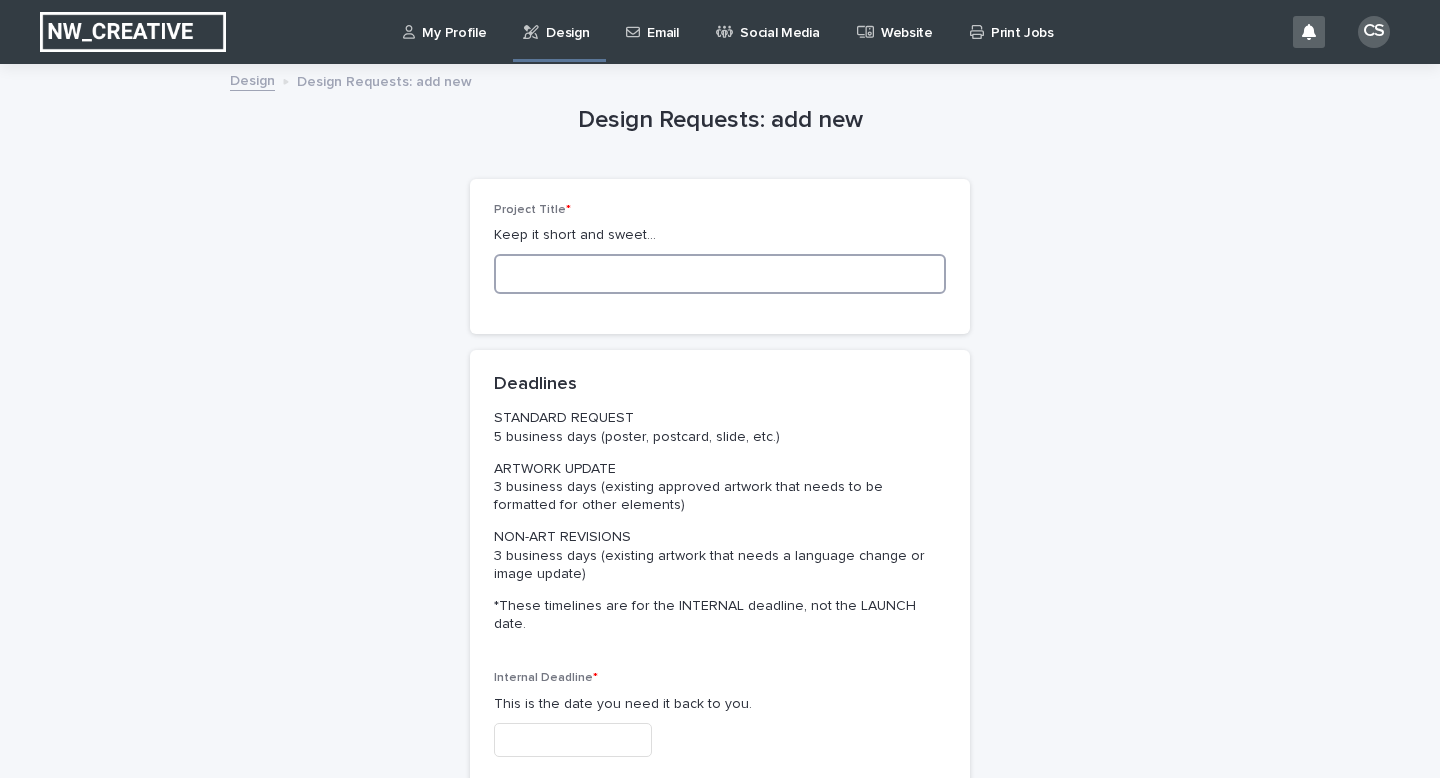click at bounding box center (720, 274) 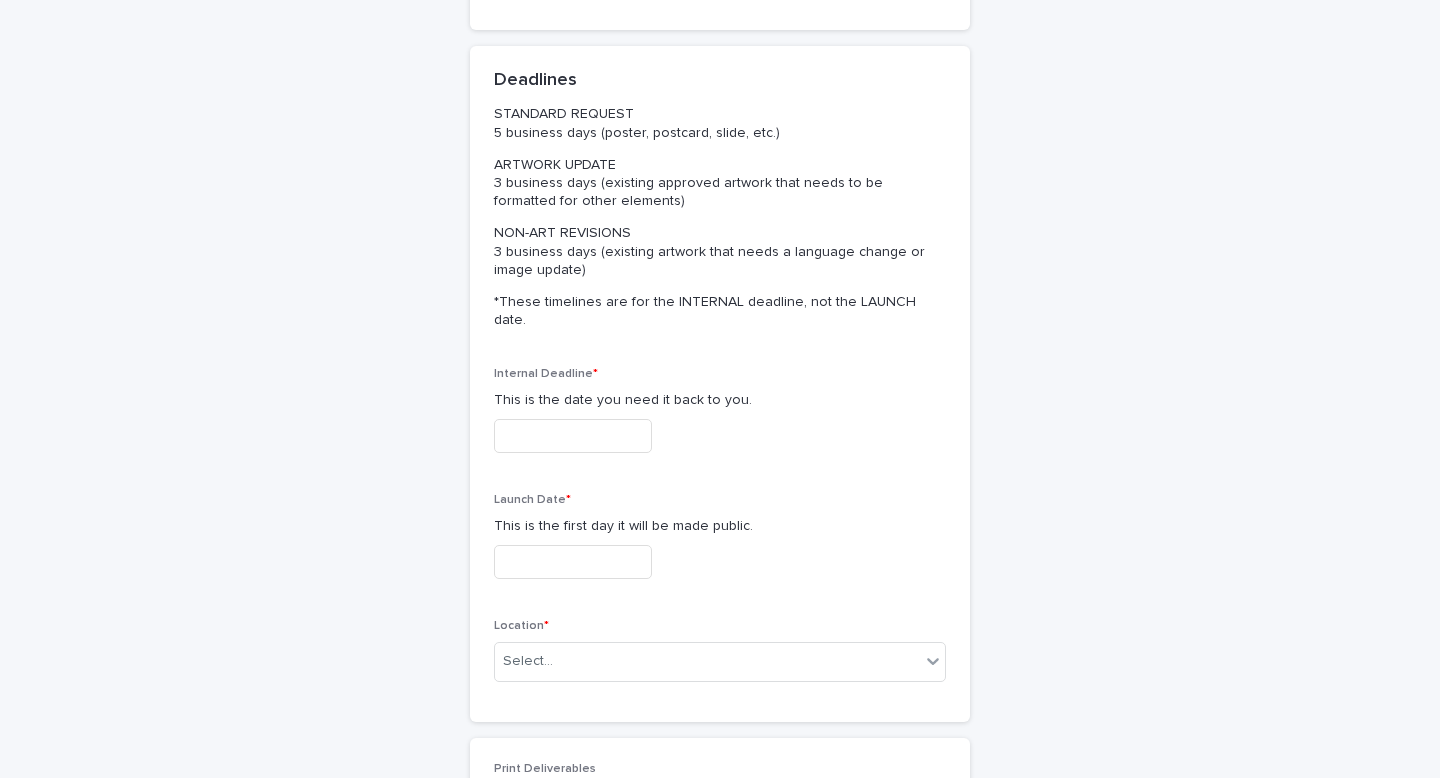 scroll, scrollTop: 314, scrollLeft: 0, axis: vertical 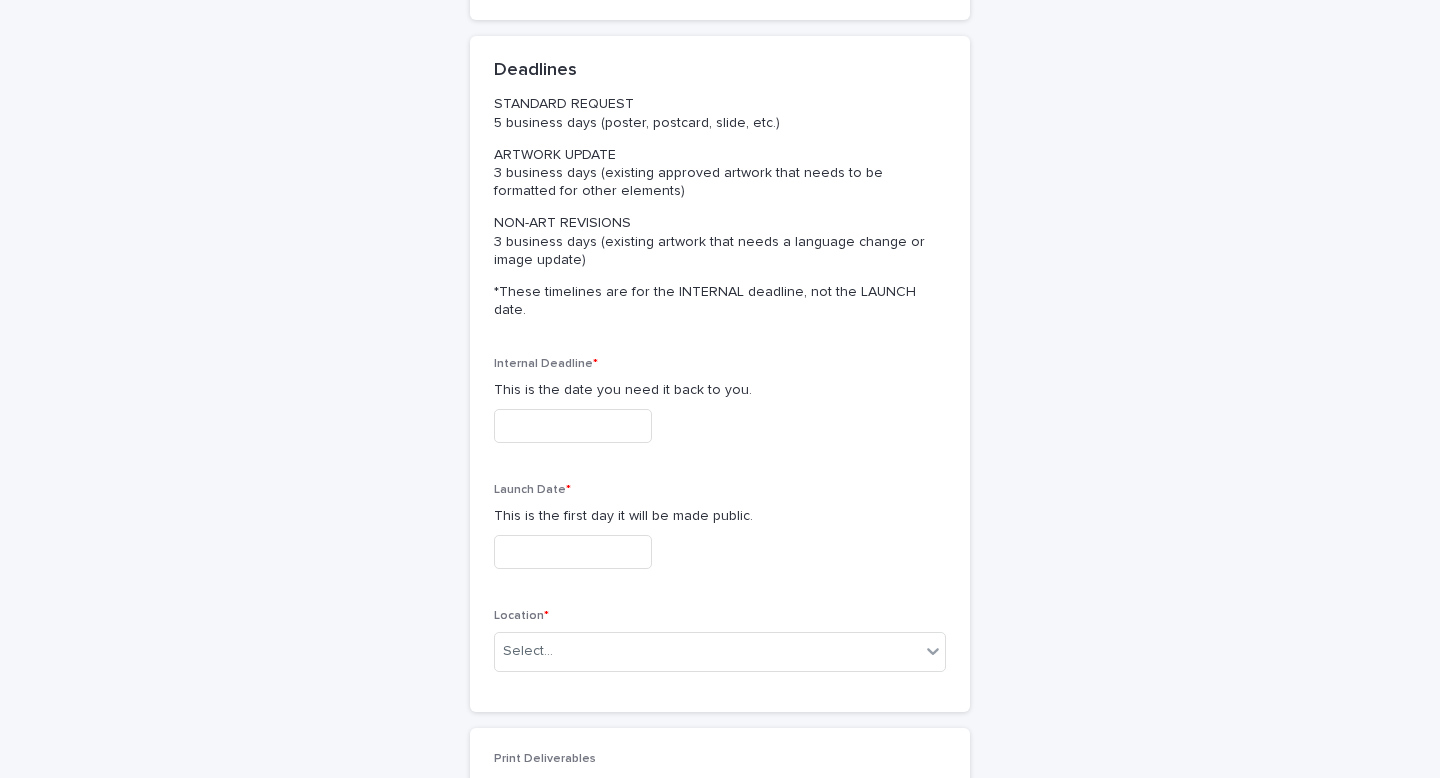 type on "**********" 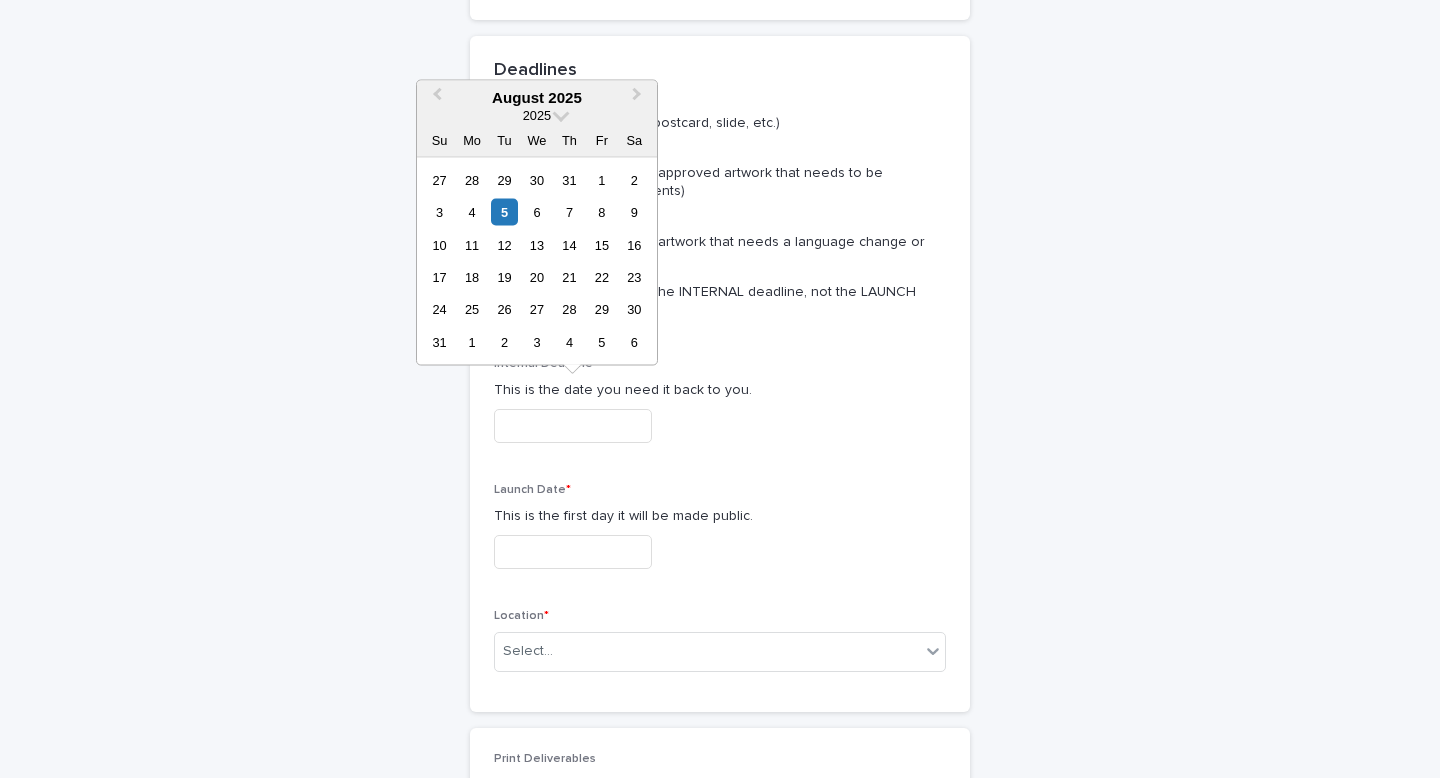 click at bounding box center (573, 426) 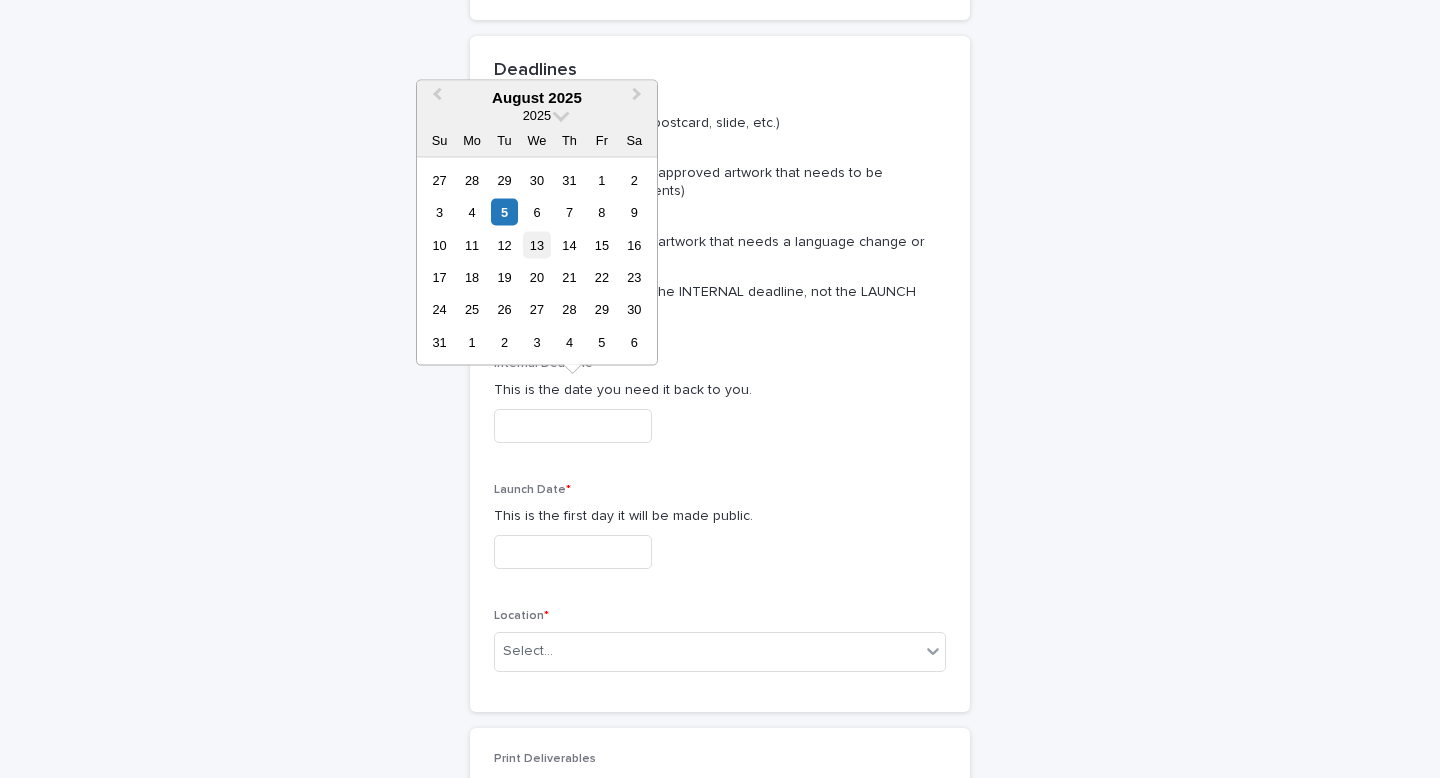 click on "13" at bounding box center (536, 244) 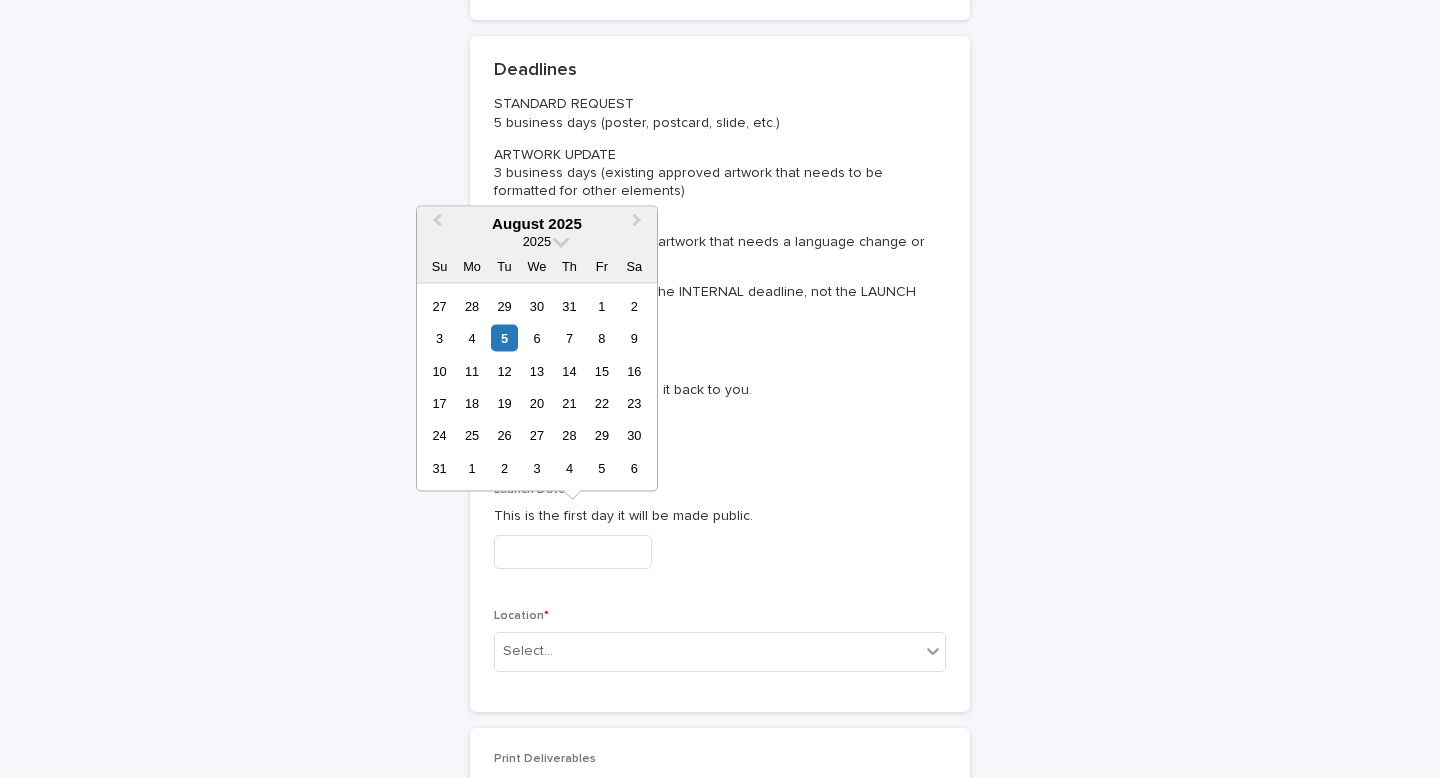 click at bounding box center (573, 552) 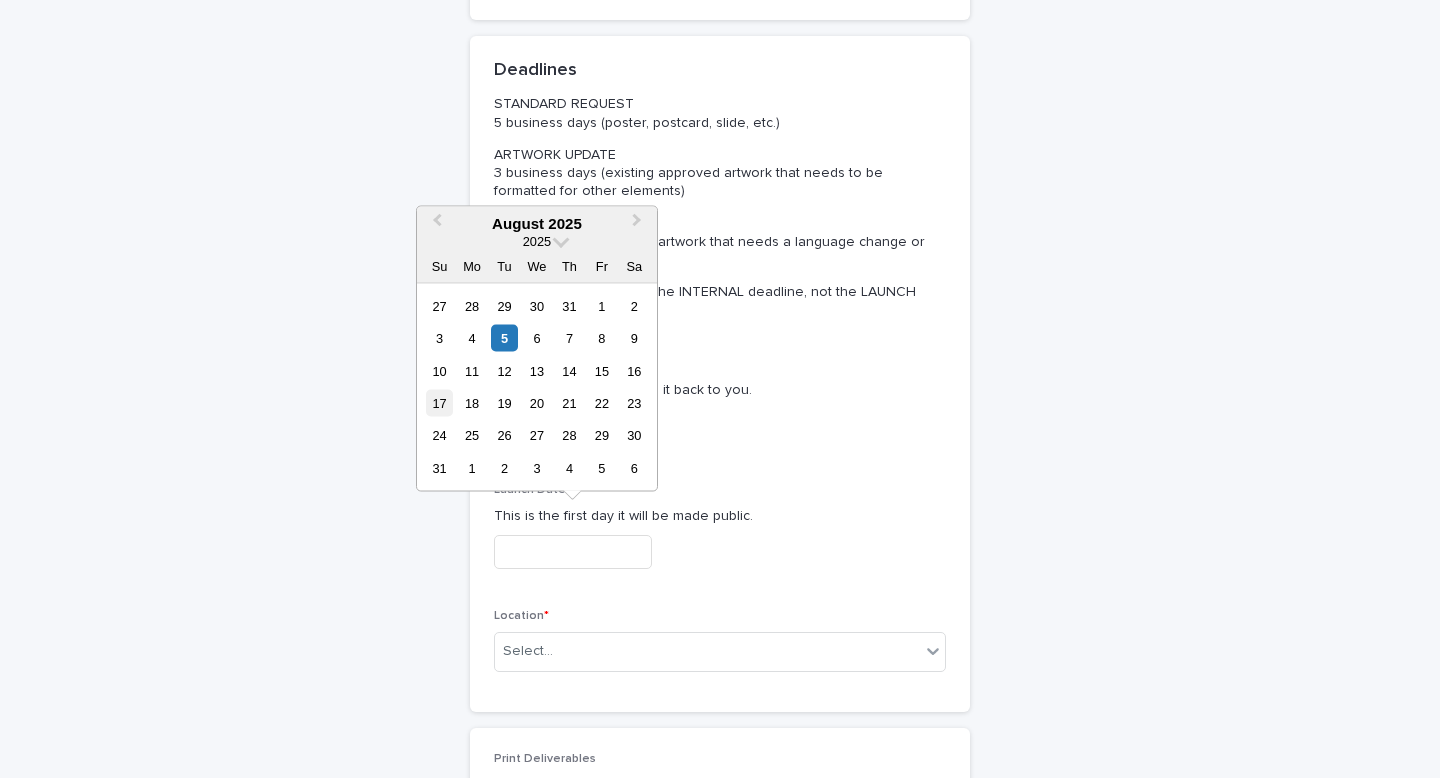 click on "17" at bounding box center (439, 403) 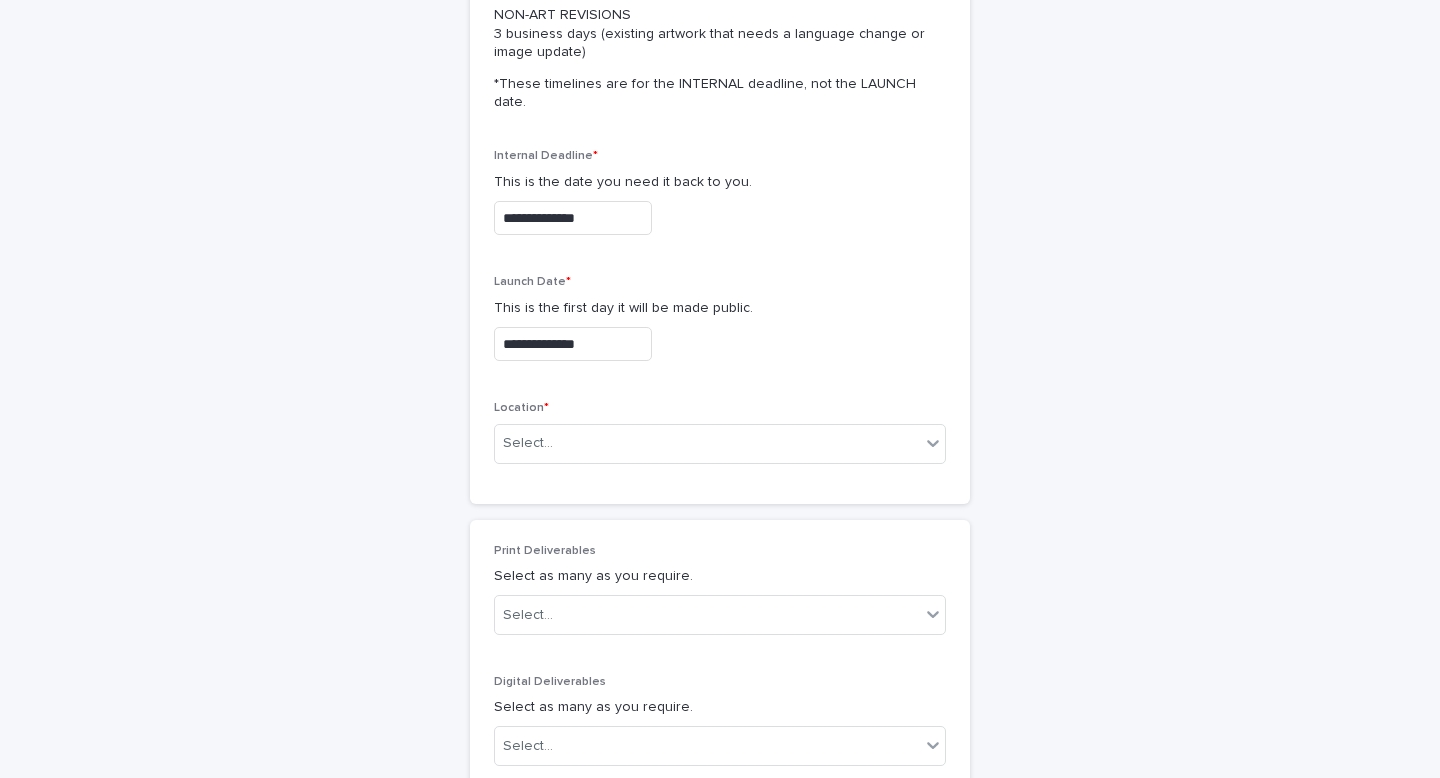 scroll, scrollTop: 525, scrollLeft: 0, axis: vertical 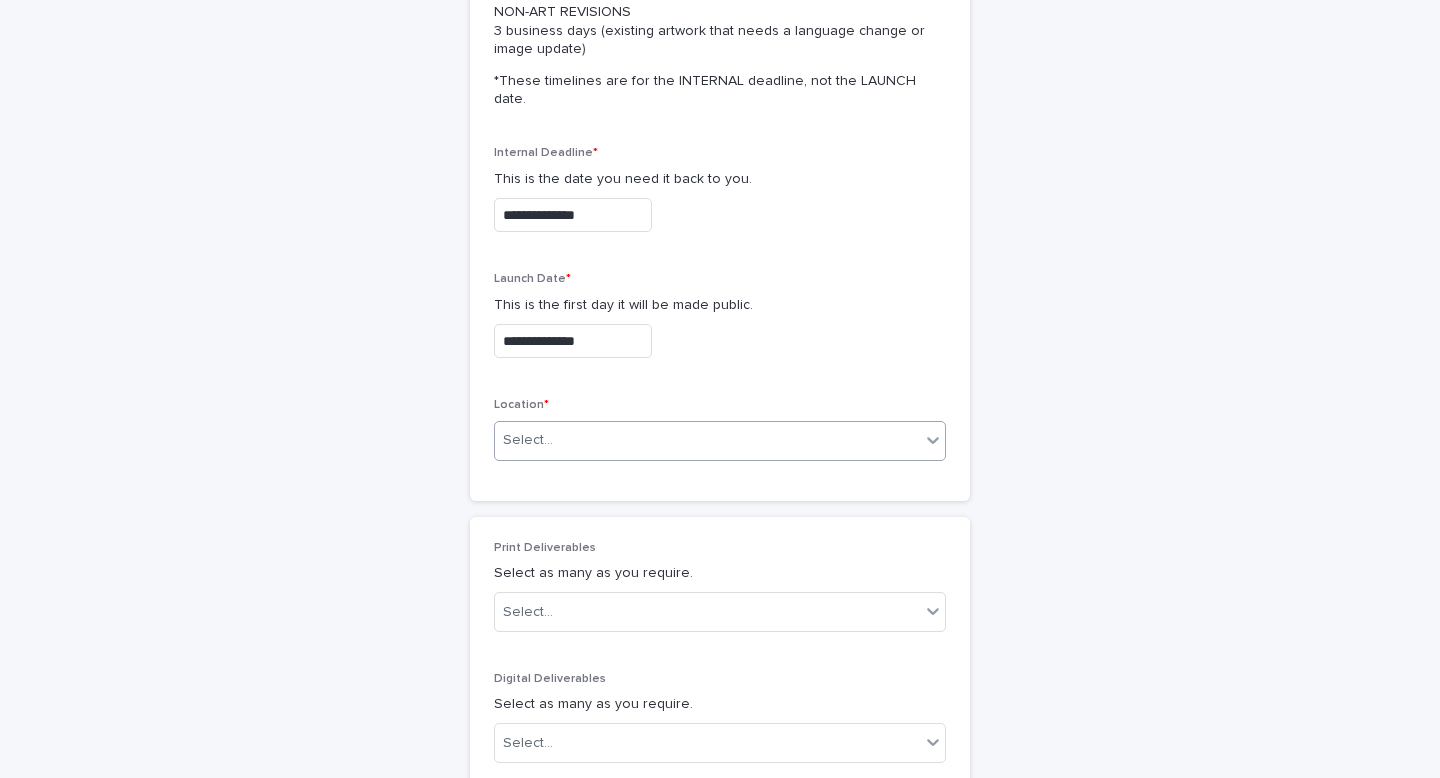 click on "Select..." at bounding box center [720, 441] 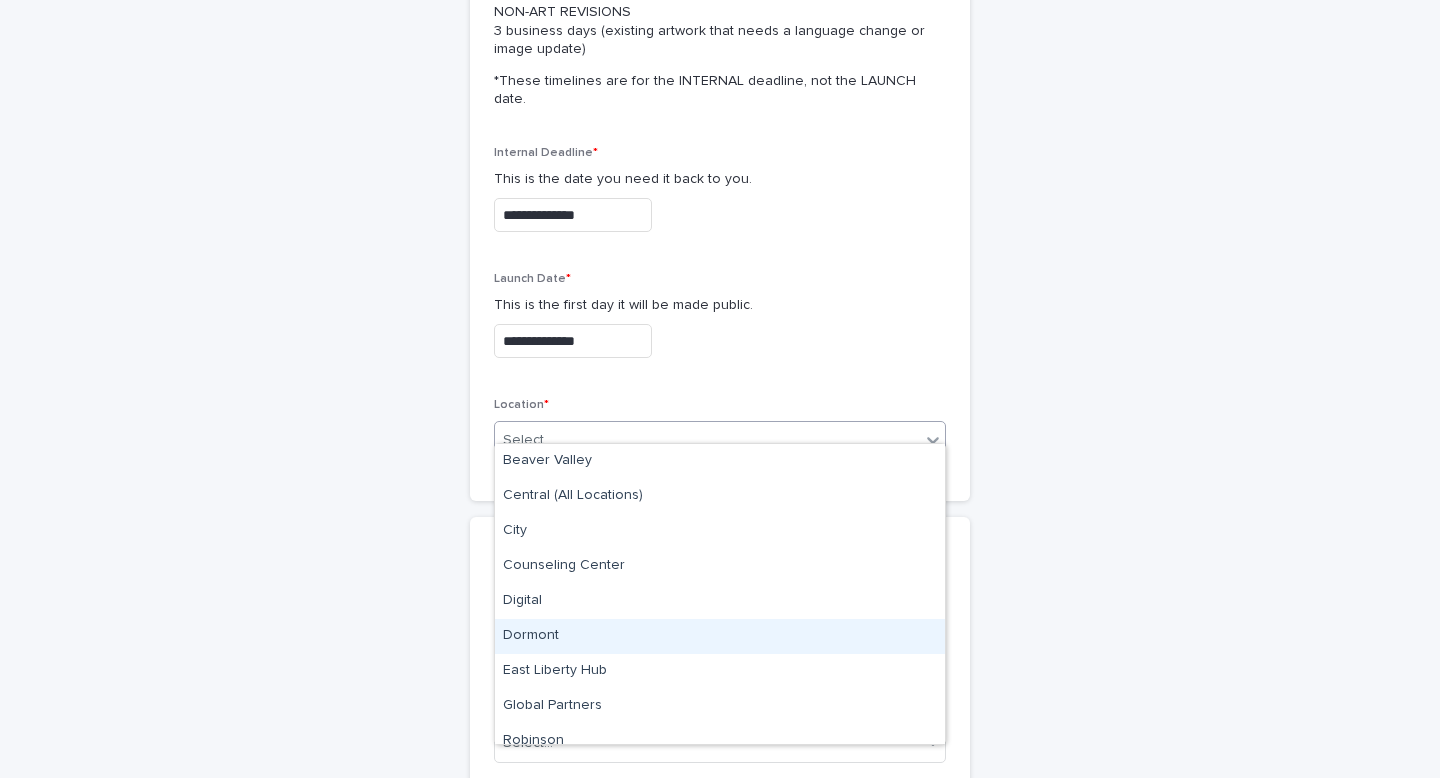 click on "Dormont" at bounding box center (720, 636) 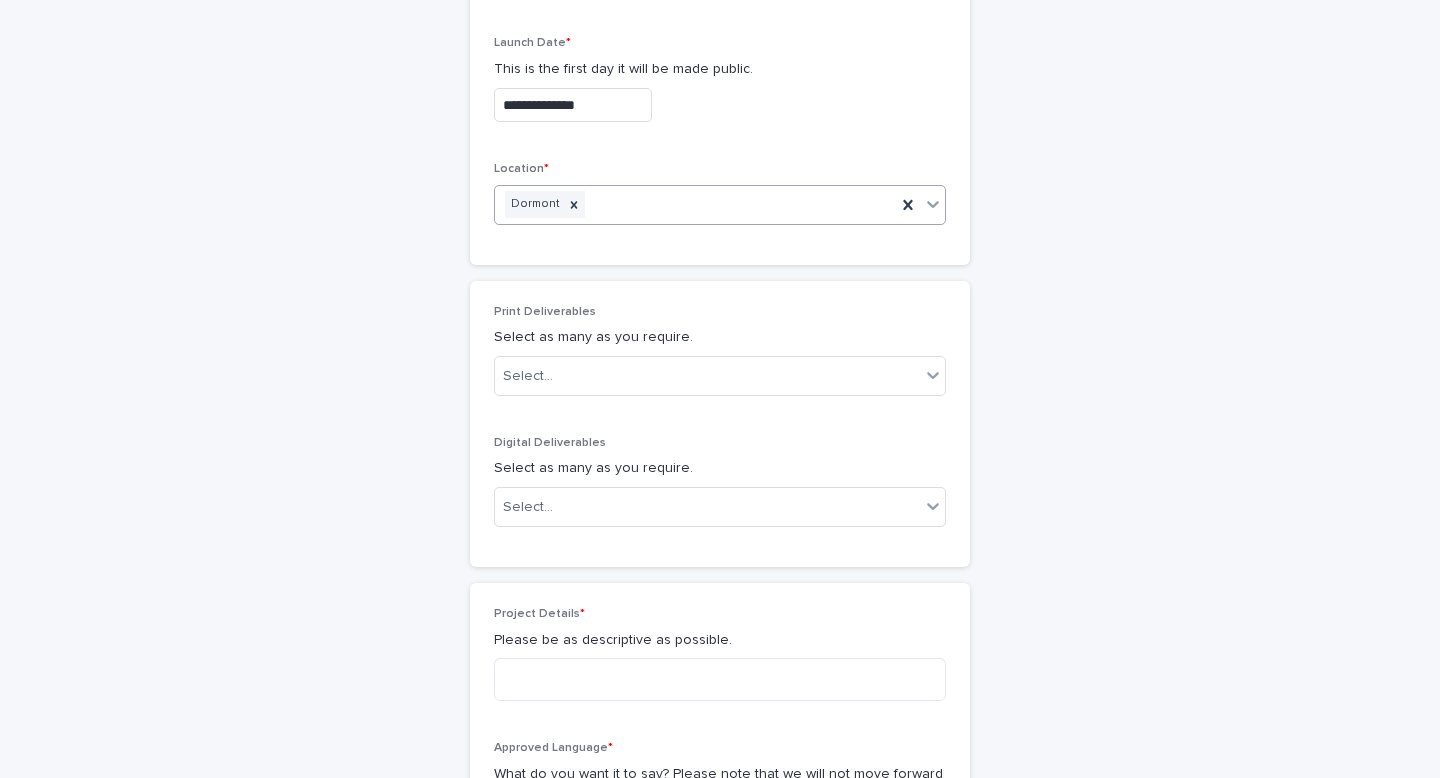 scroll, scrollTop: 766, scrollLeft: 0, axis: vertical 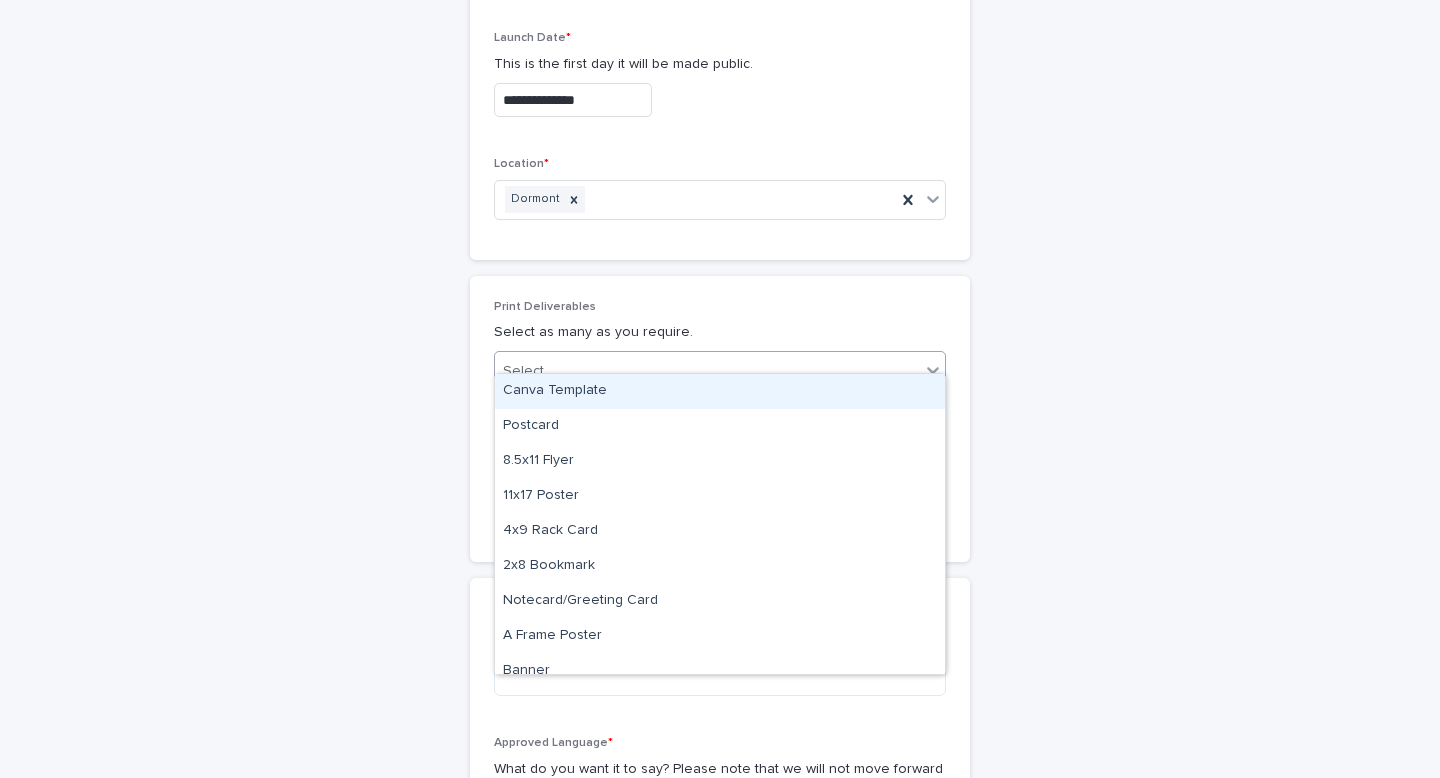 click on "Select..." at bounding box center (707, 371) 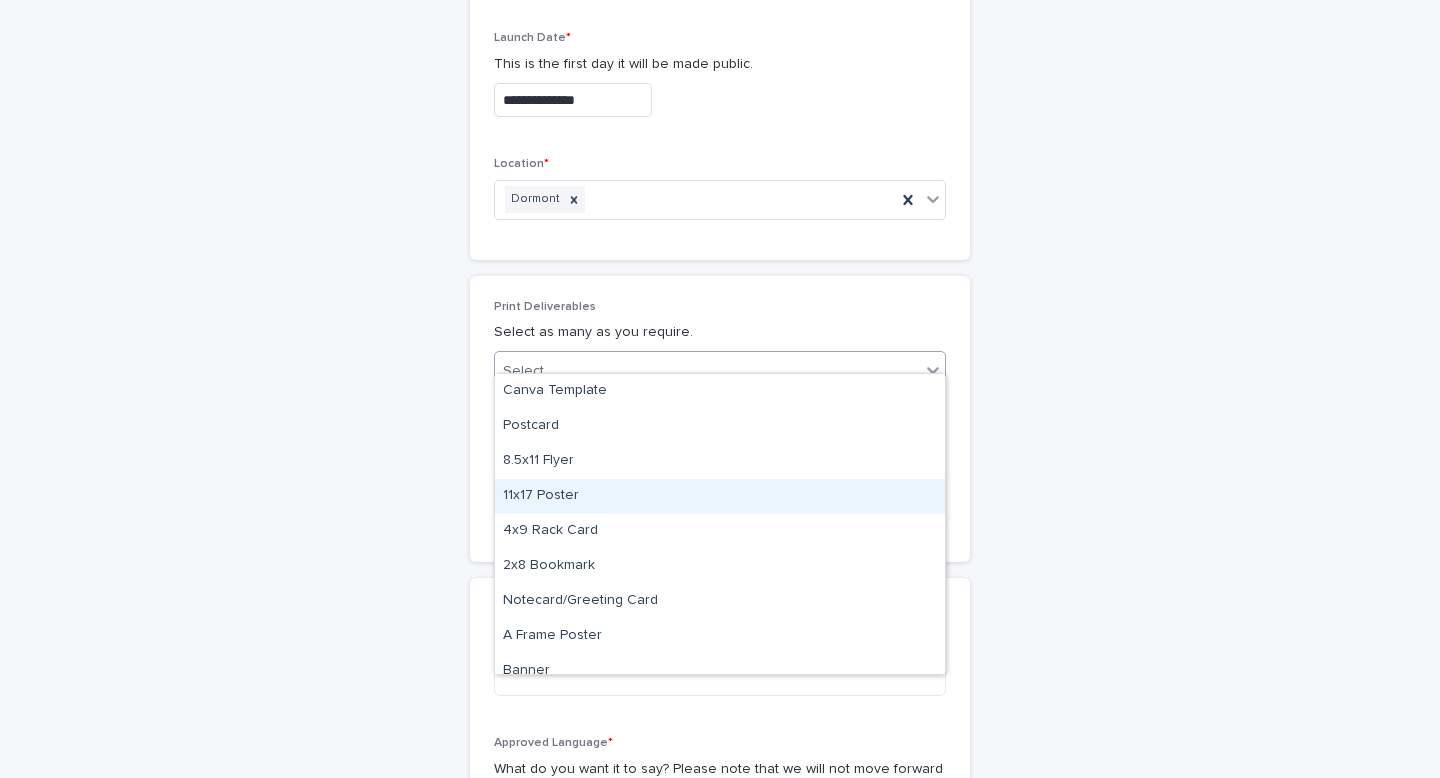 click on "11x17 Poster" at bounding box center [720, 496] 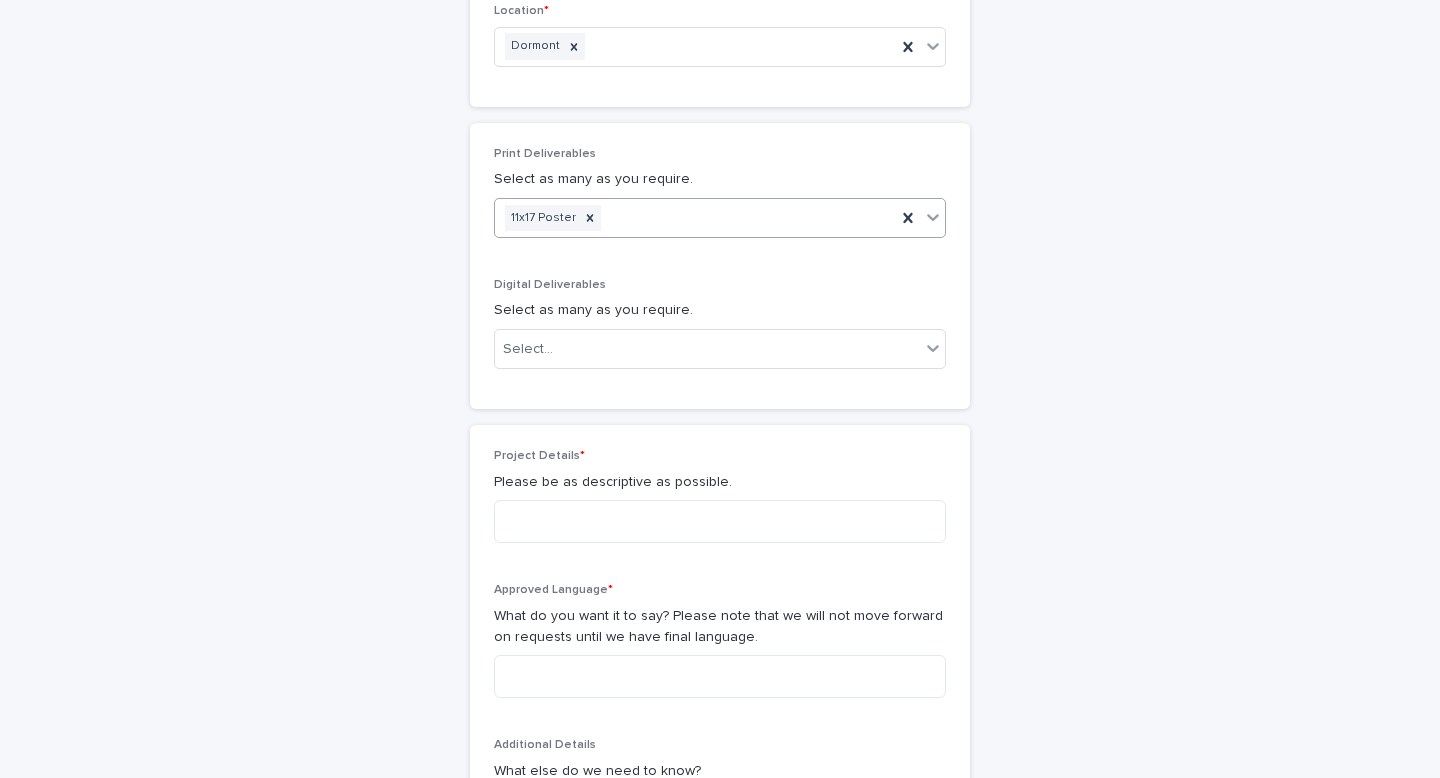 scroll, scrollTop: 920, scrollLeft: 0, axis: vertical 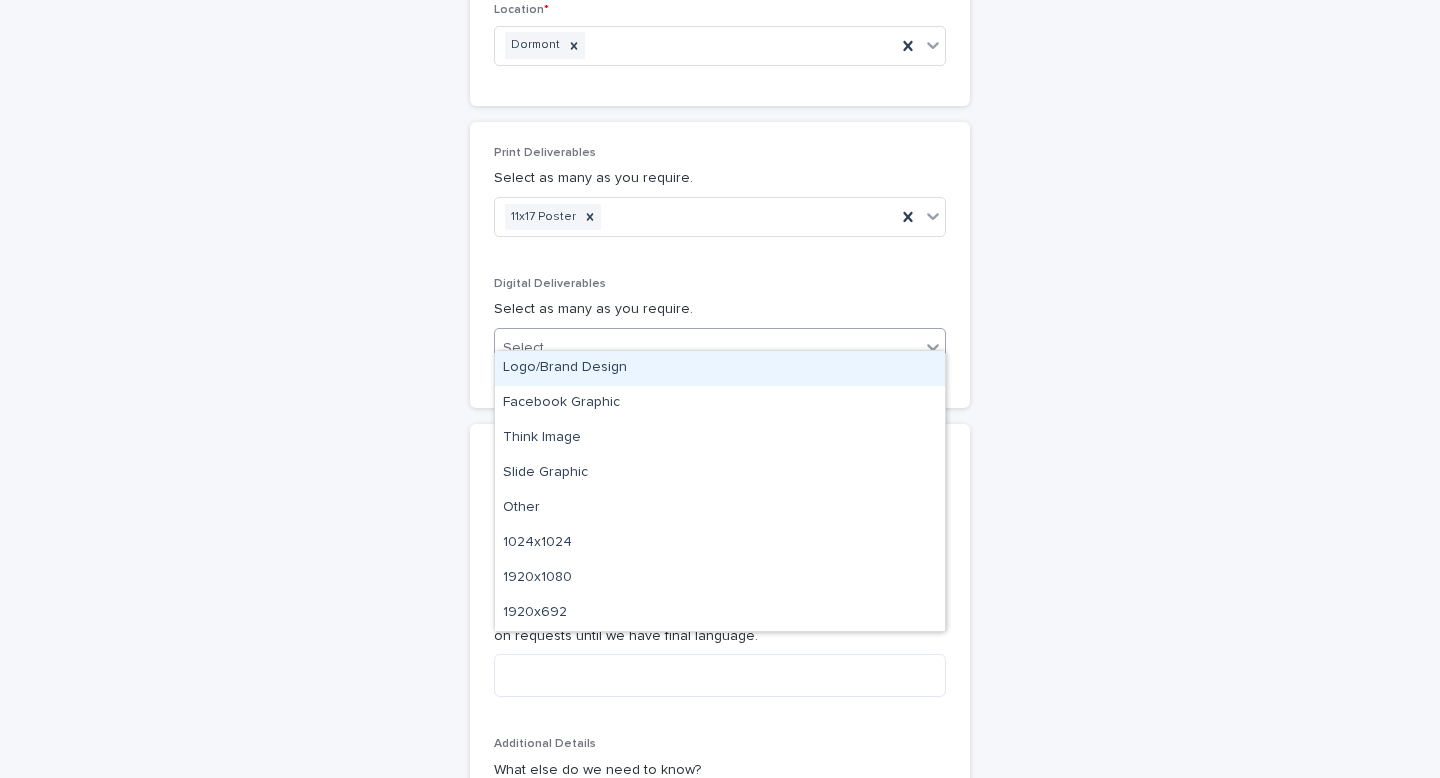 click on "Select..." at bounding box center (707, 348) 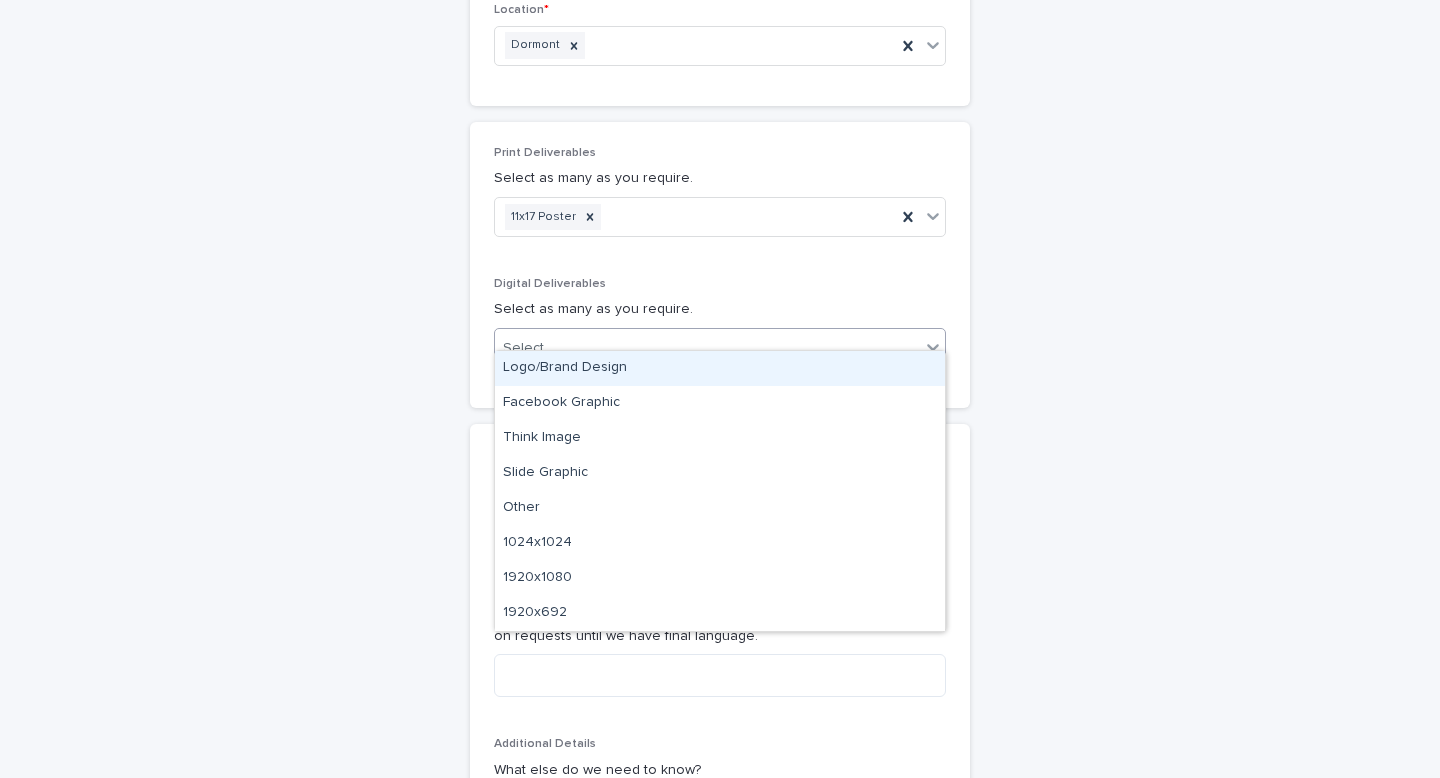 click on "Logo/Brand Design" at bounding box center [720, 368] 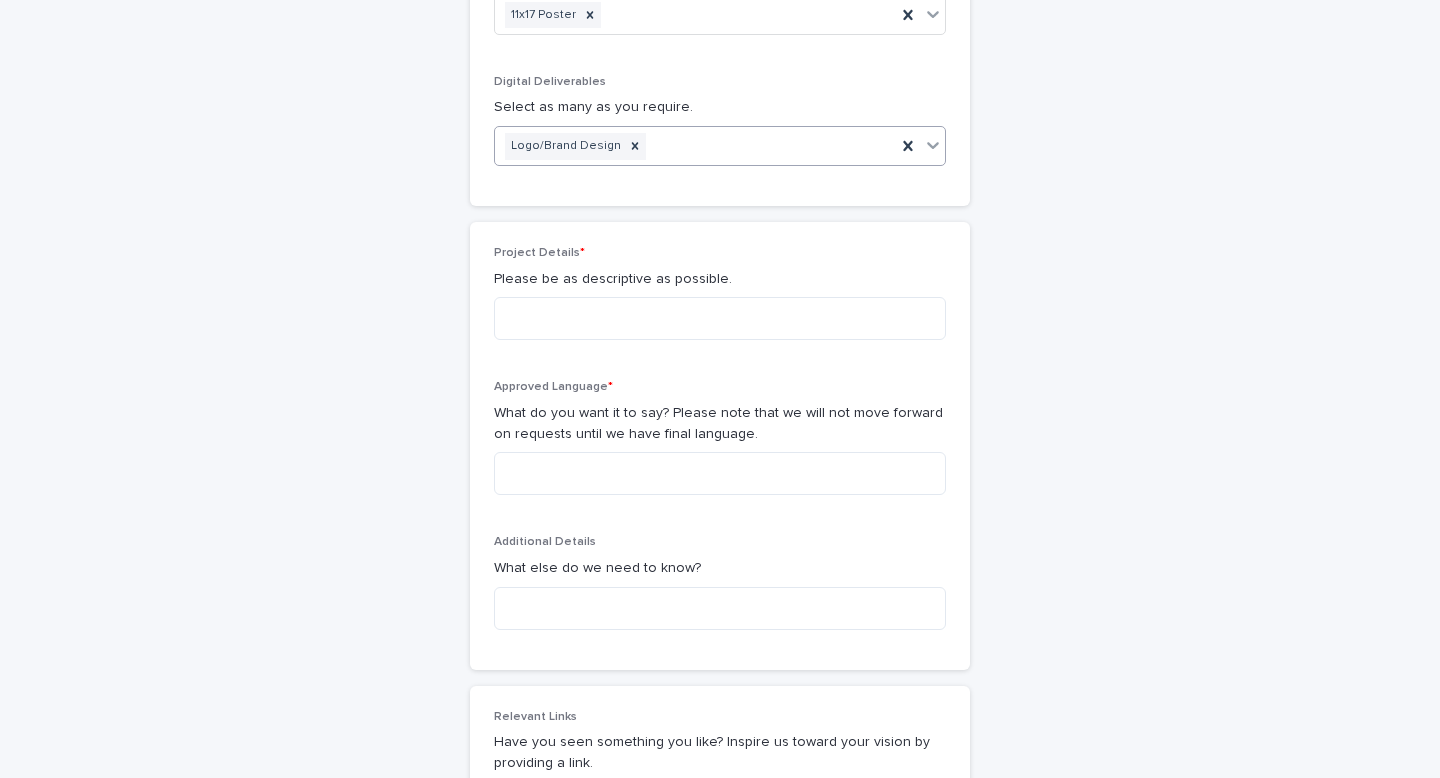 scroll, scrollTop: 1123, scrollLeft: 0, axis: vertical 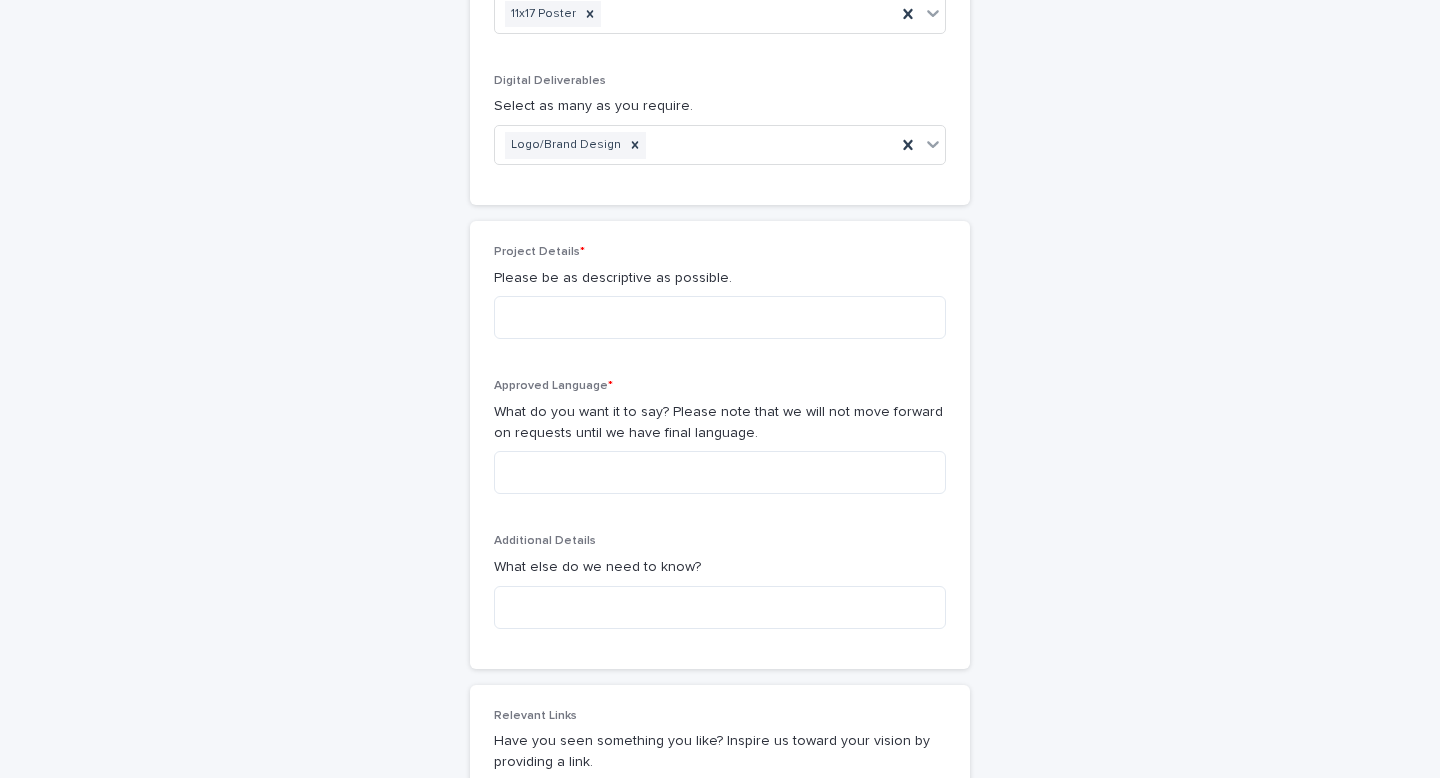 click on "Project Details * Please be as descriptive as possible." at bounding box center (720, 300) 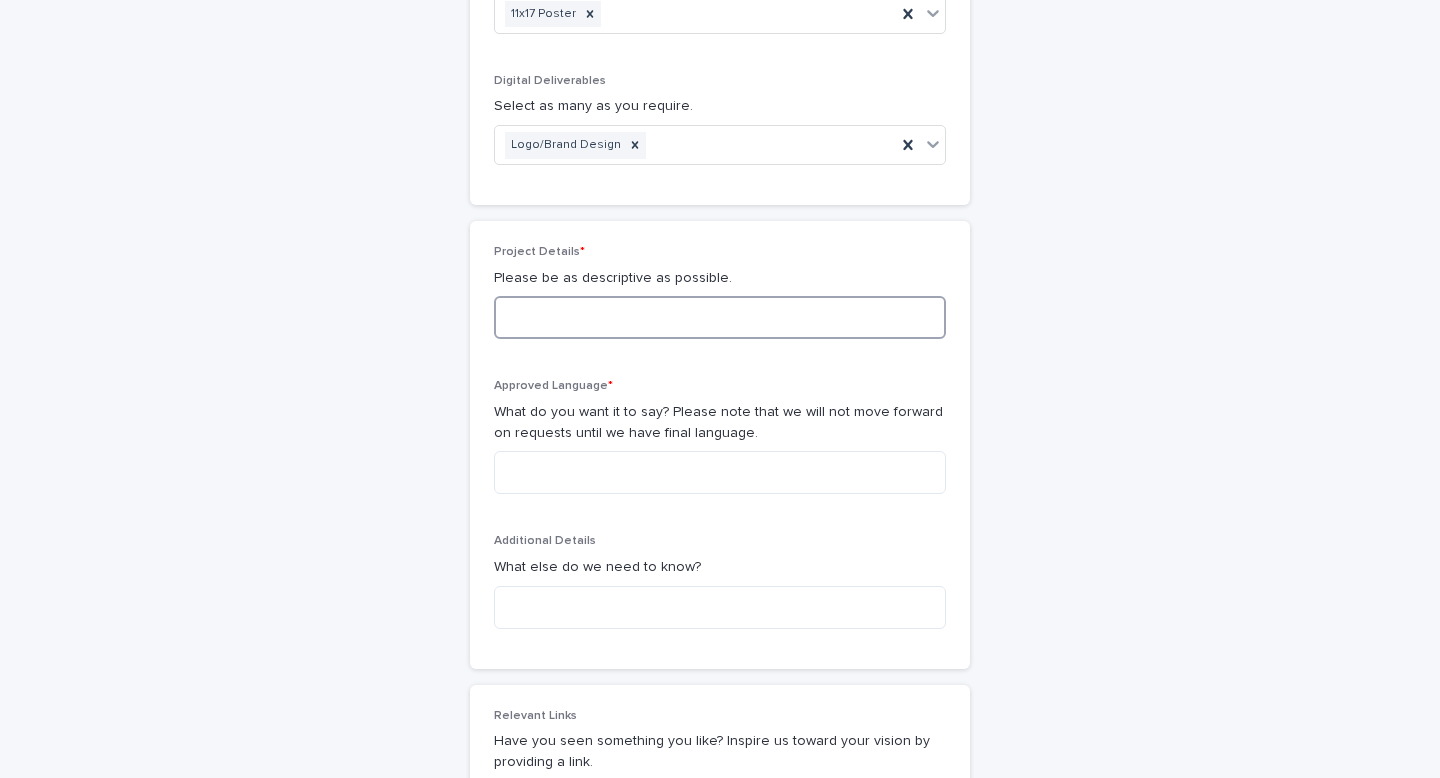 click at bounding box center (720, 317) 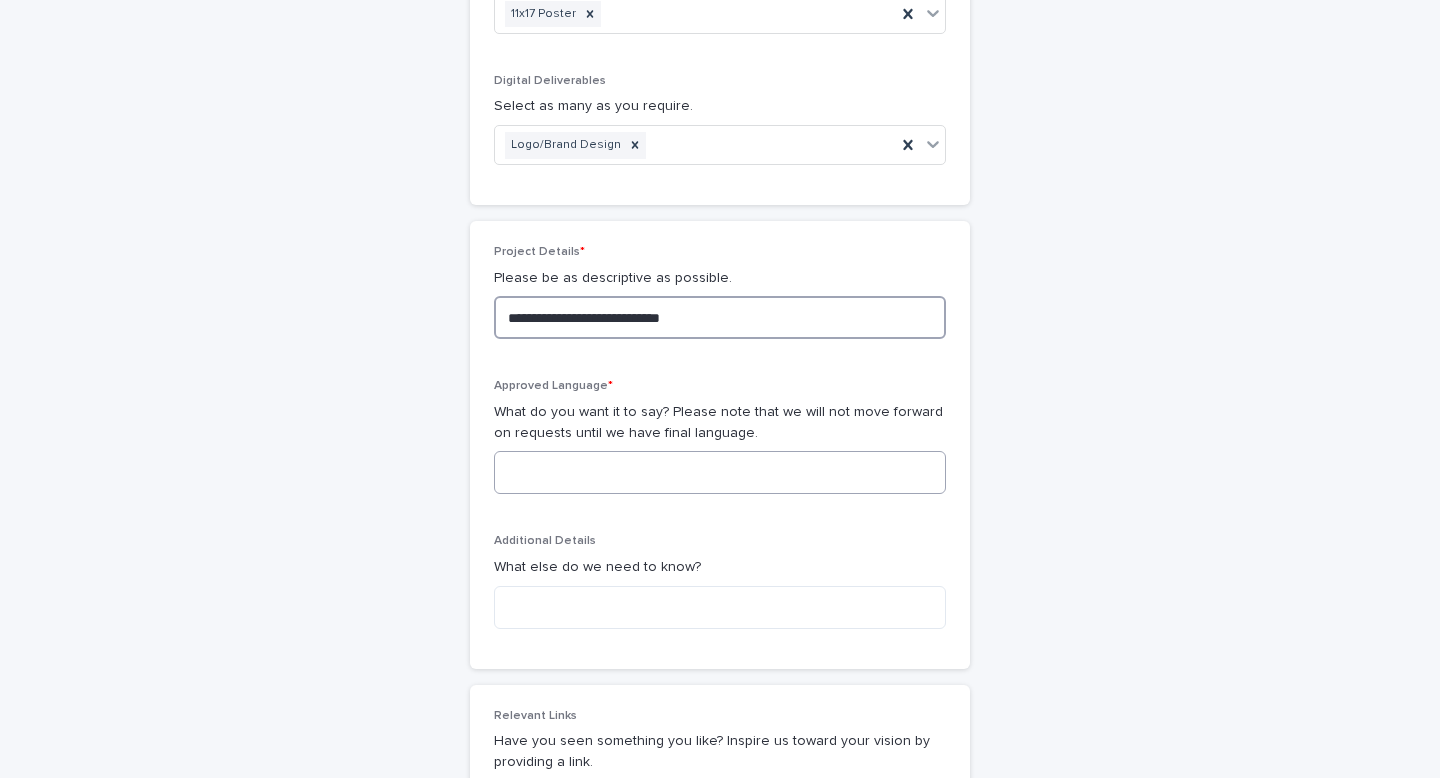 type on "**********" 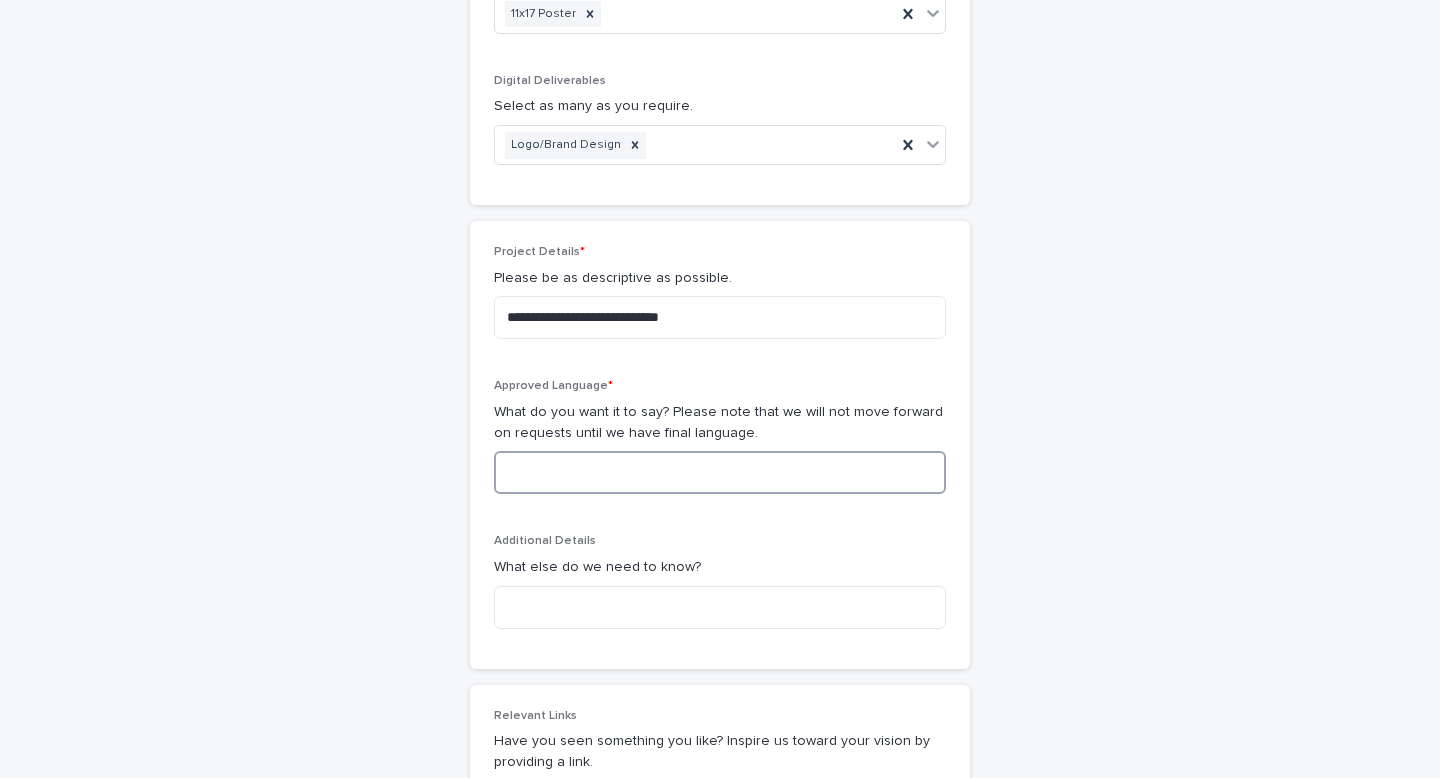 click at bounding box center (720, 472) 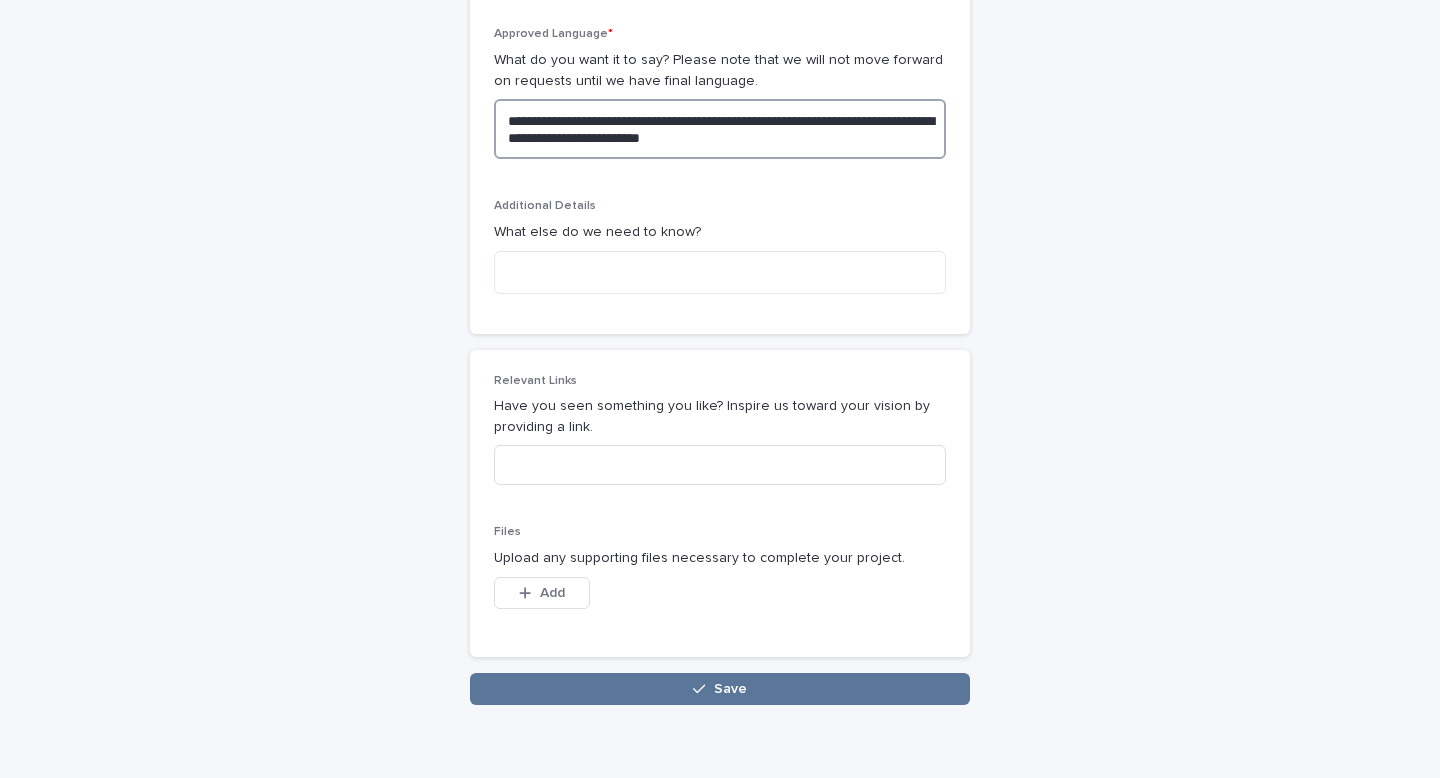scroll, scrollTop: 1540, scrollLeft: 0, axis: vertical 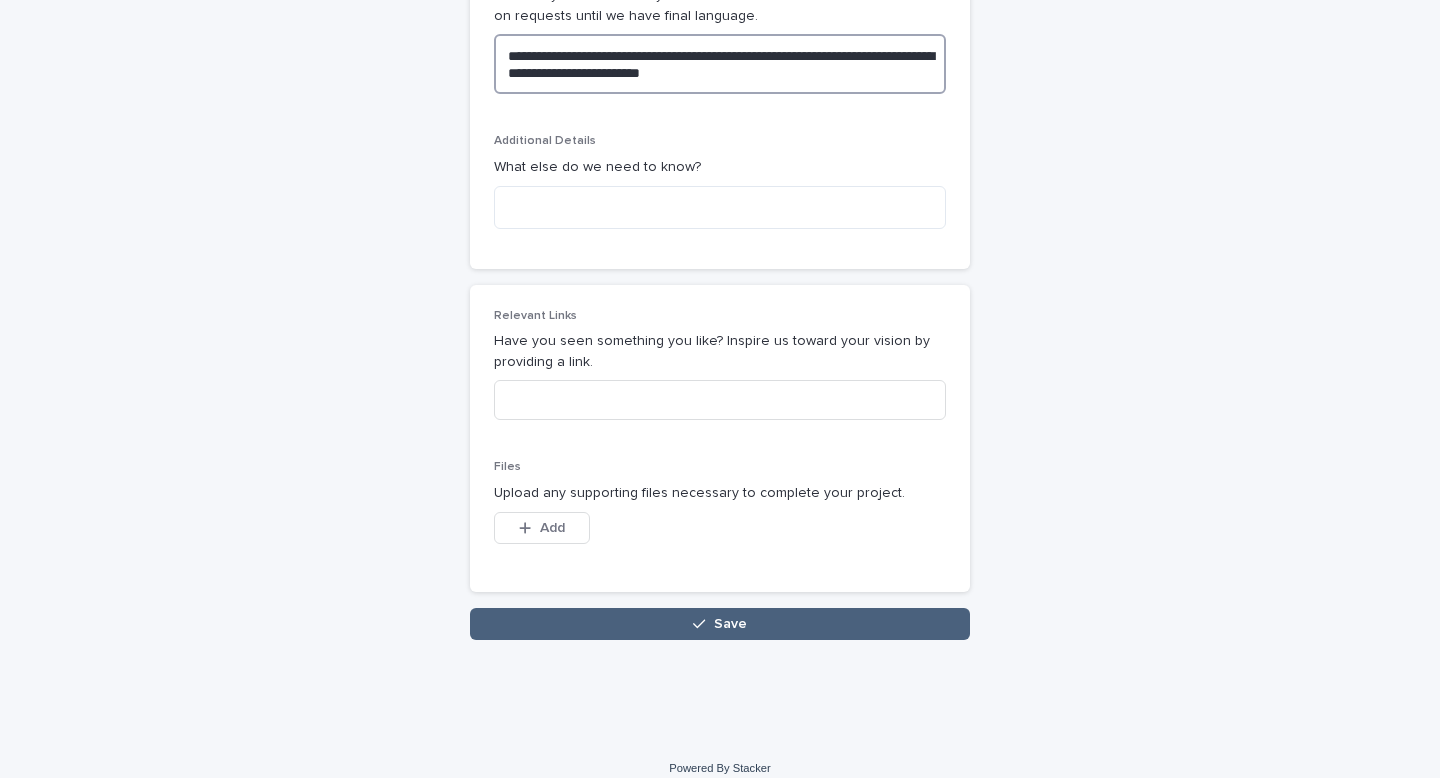type on "**********" 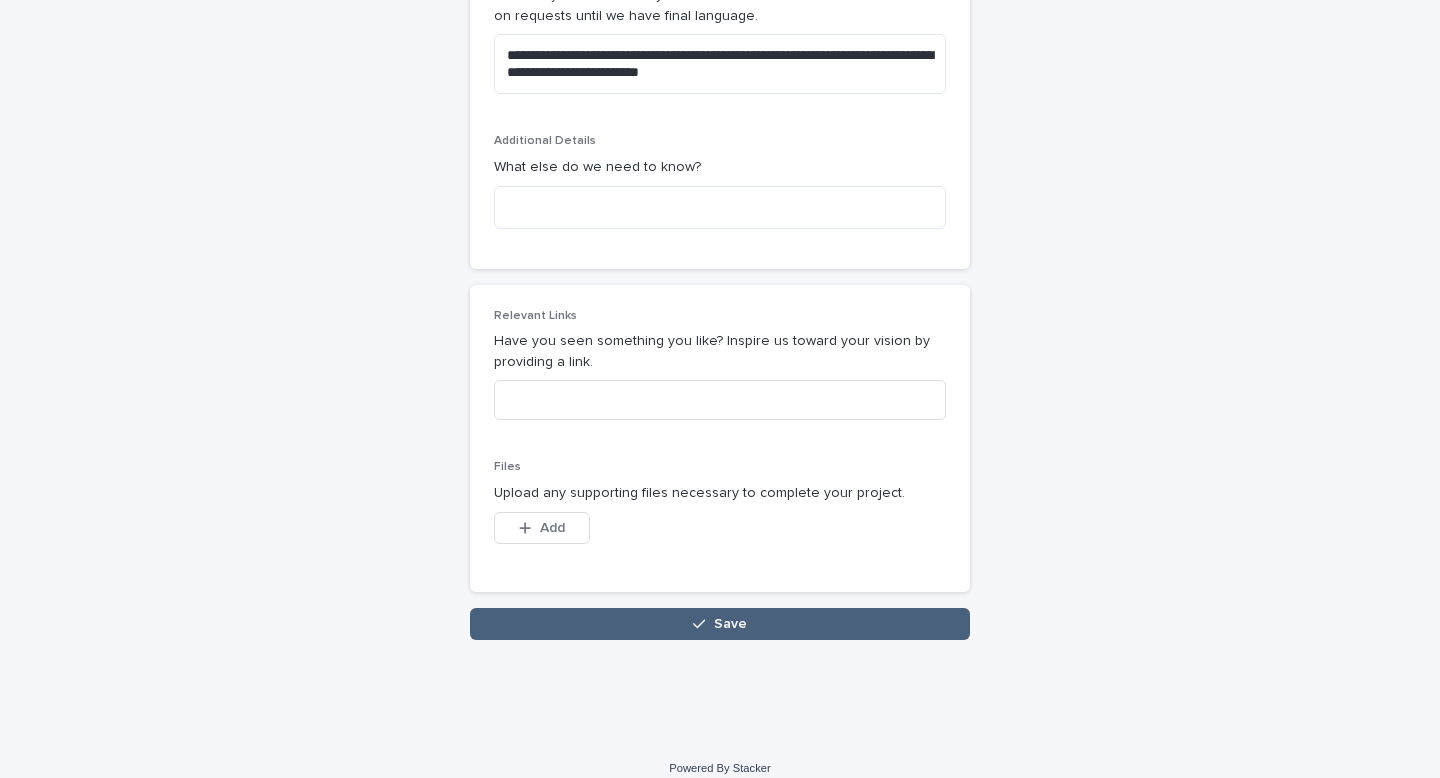 click on "Save" at bounding box center [720, 624] 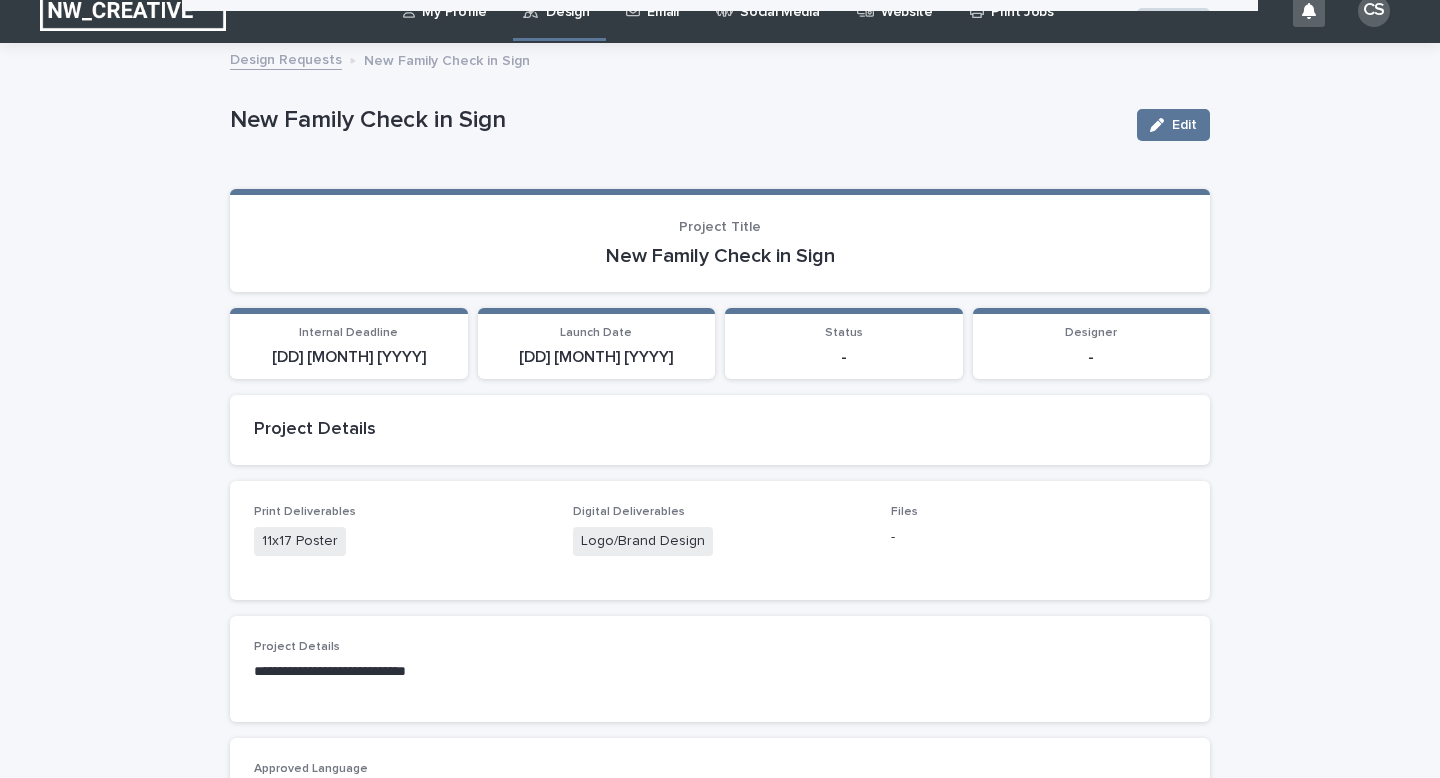 scroll, scrollTop: 0, scrollLeft: 0, axis: both 